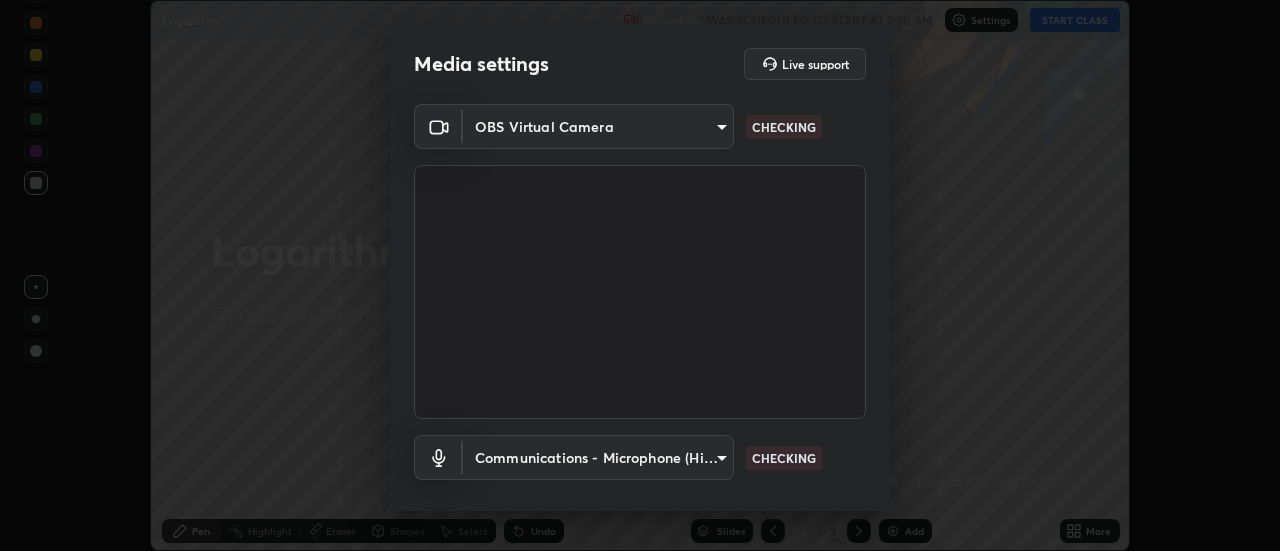 scroll, scrollTop: 0, scrollLeft: 0, axis: both 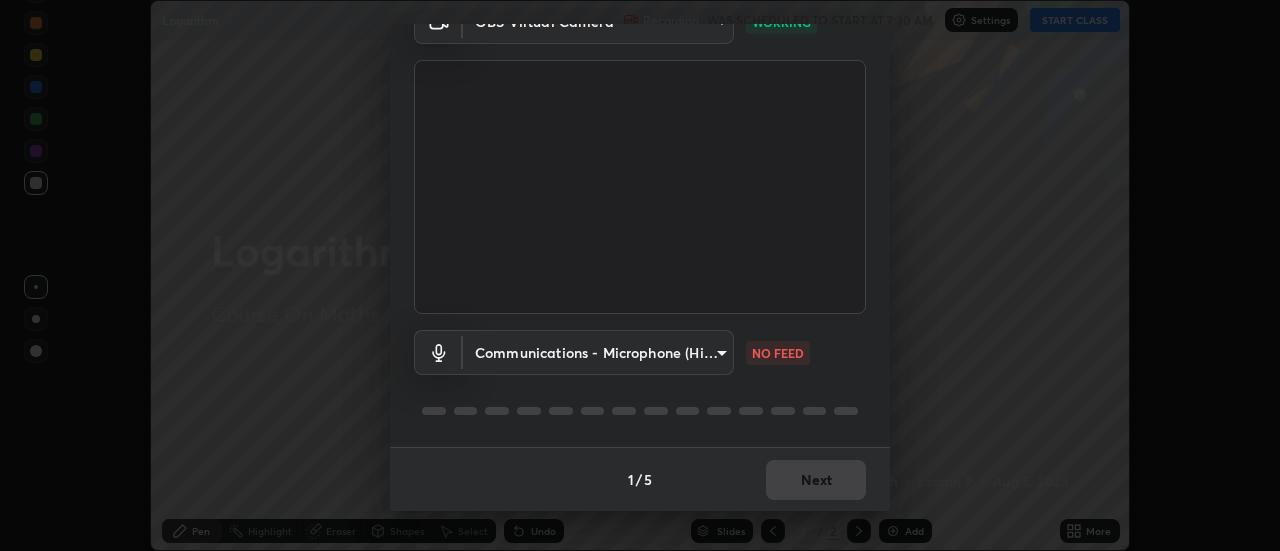 click on "Erase all Logarithm Recording WAS SCHEDULED TO START AT 7:30 AM Settings START CLASS Setting up your live class Logarithm • L9 of Course On Maths for JEE Growth 10 2026 [PERSON] Pen Highlight Eraser Shapes Select Undo Slides 2 / 2 Add More No doubts shared Encourage your learners to ask a doubt for better clarity Report an issue Reason for reporting Buffering Chat not working Audio - Video sync issue Educator video quality low ​ Attach an image Report Media settings Live support OBS Virtual Camera [HASH] WORKING Communications - Microphone (High Definition Audio Device) communications NO FEED 1 / 5 Next" at bounding box center (640, 275) 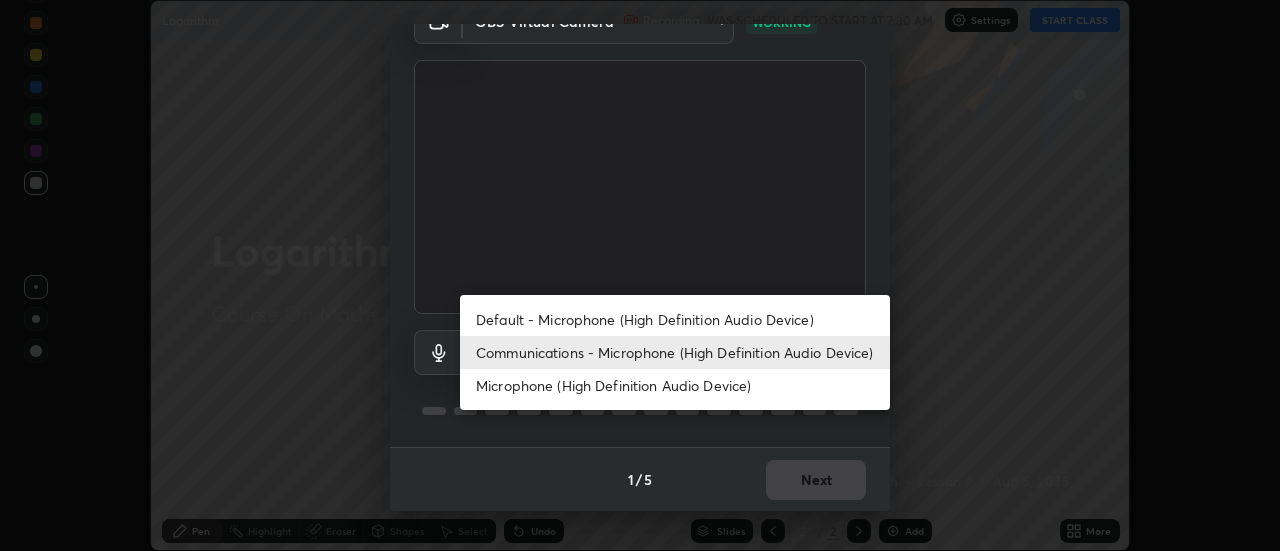click on "Default - Microphone (High Definition Audio Device)" at bounding box center (675, 319) 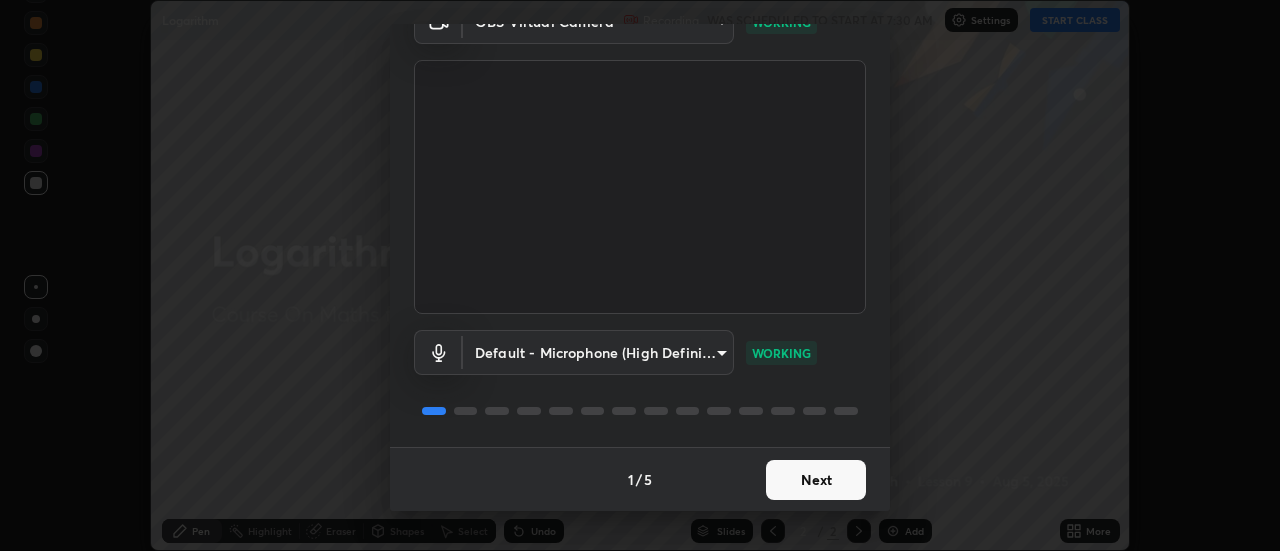 click on "Next" at bounding box center [816, 480] 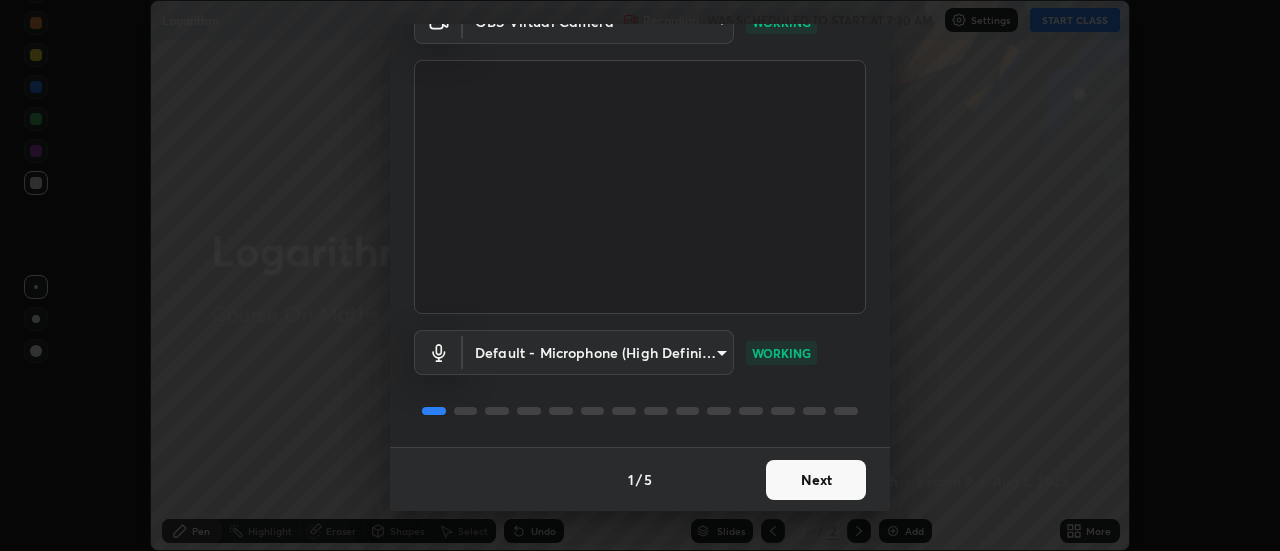 scroll, scrollTop: 0, scrollLeft: 0, axis: both 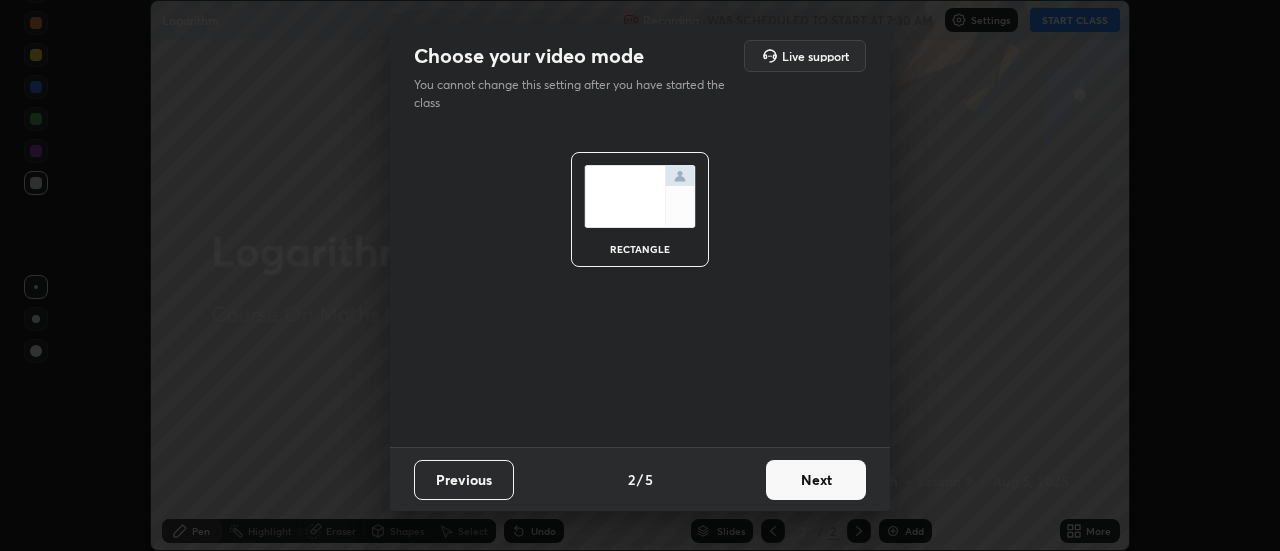 click on "Next" at bounding box center [816, 480] 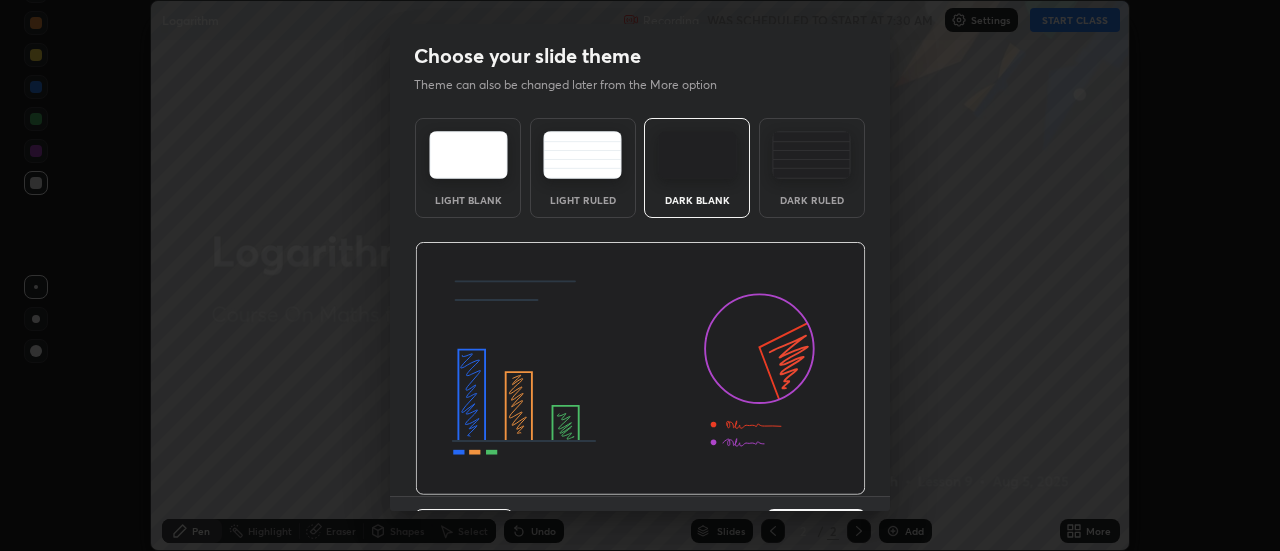 scroll, scrollTop: 49, scrollLeft: 0, axis: vertical 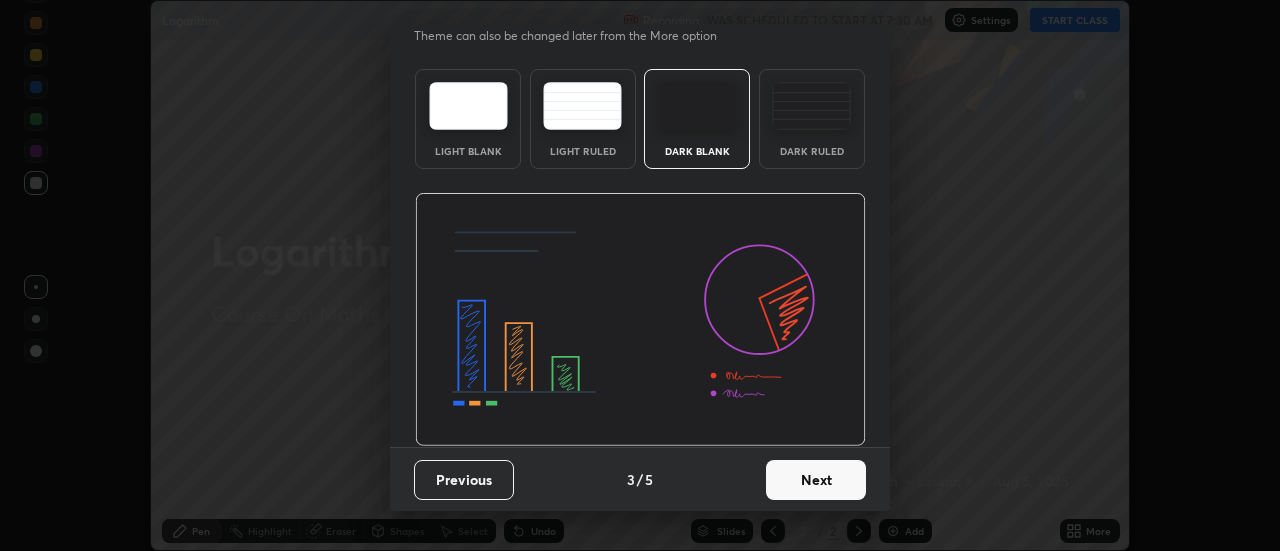 click on "Next" at bounding box center (816, 480) 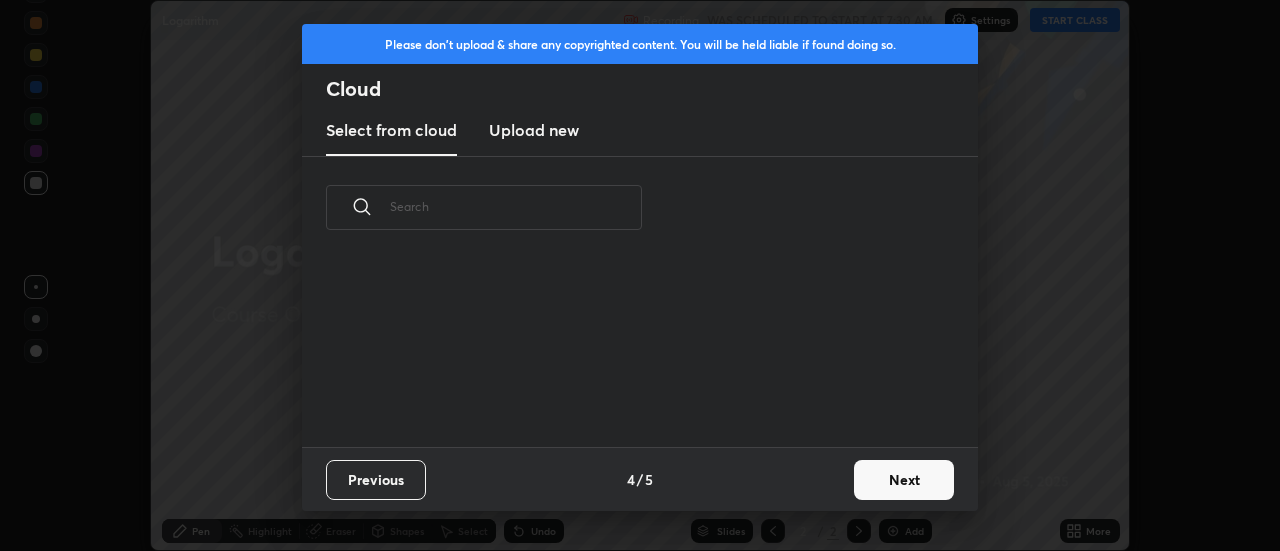click on "Next" at bounding box center [904, 480] 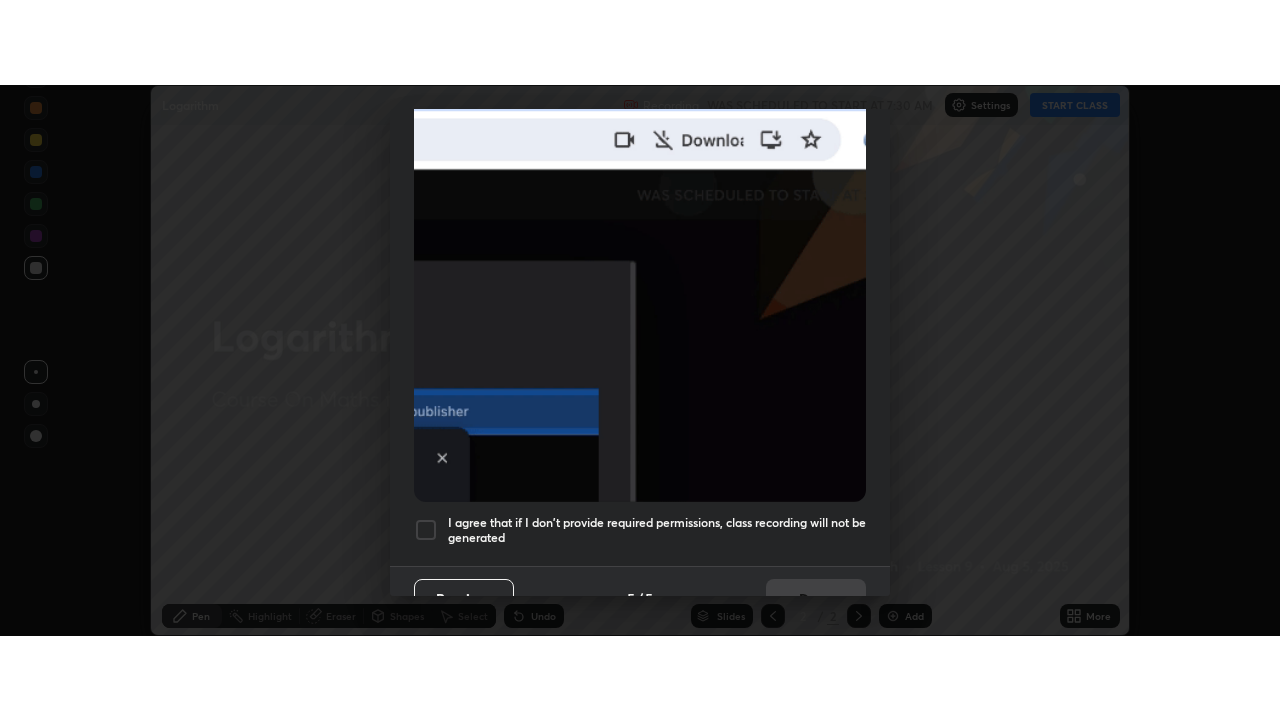 scroll, scrollTop: 512, scrollLeft: 0, axis: vertical 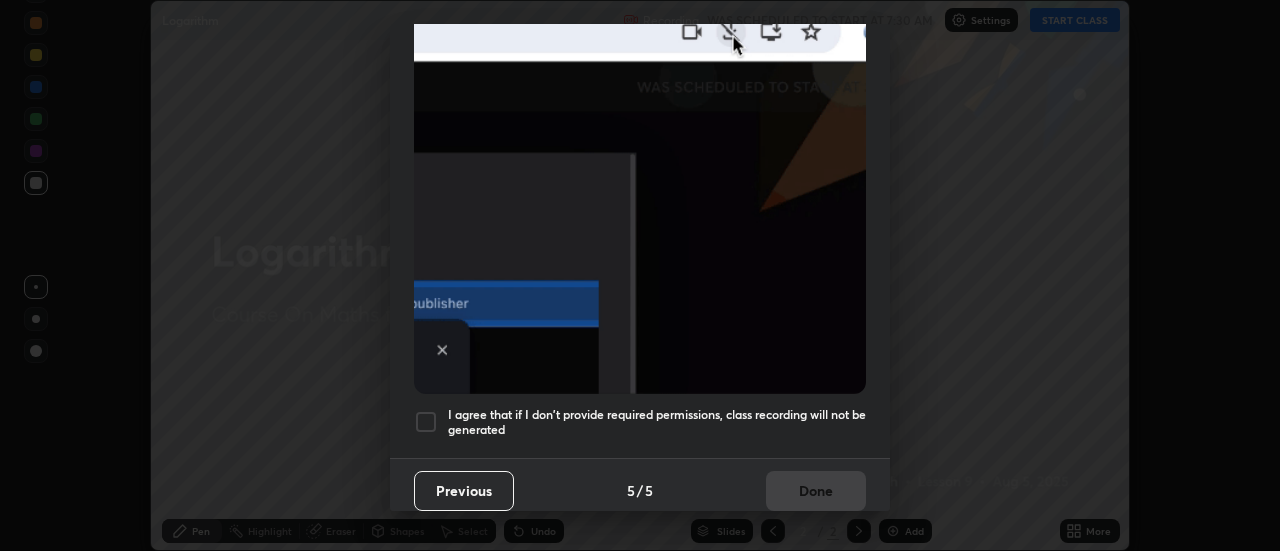 click at bounding box center (426, 422) 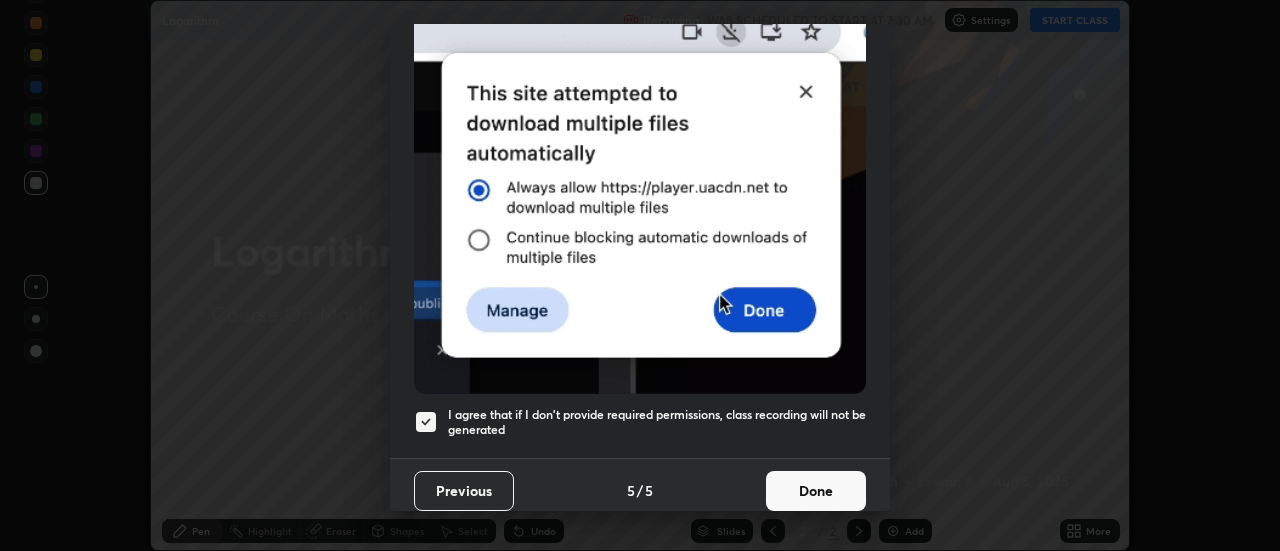 click on "Done" at bounding box center (816, 491) 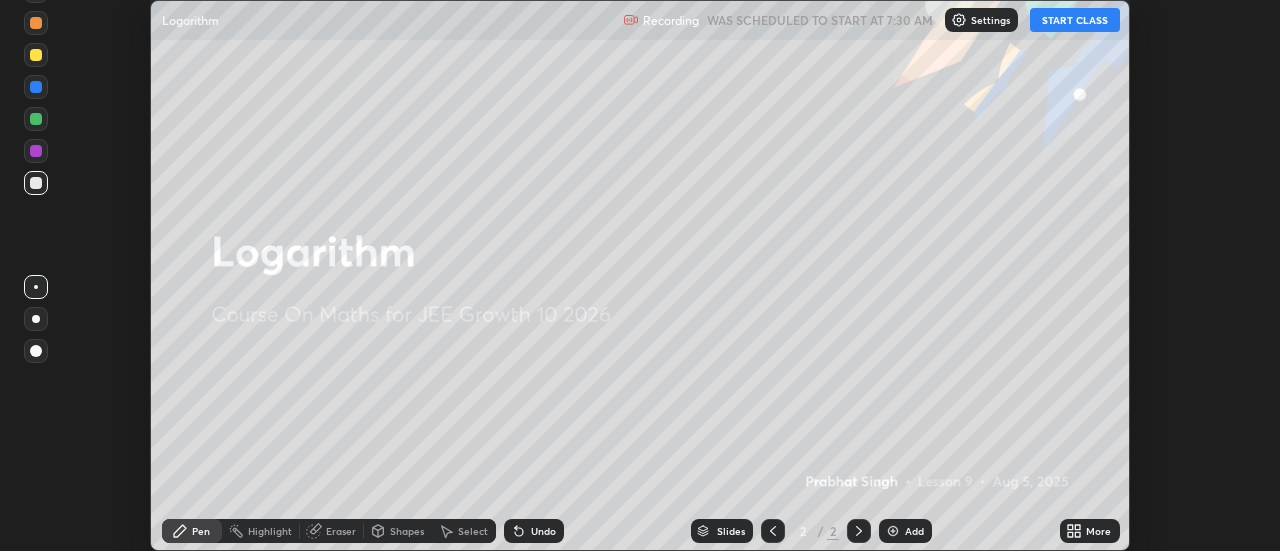 click on "START CLASS" at bounding box center [1075, 20] 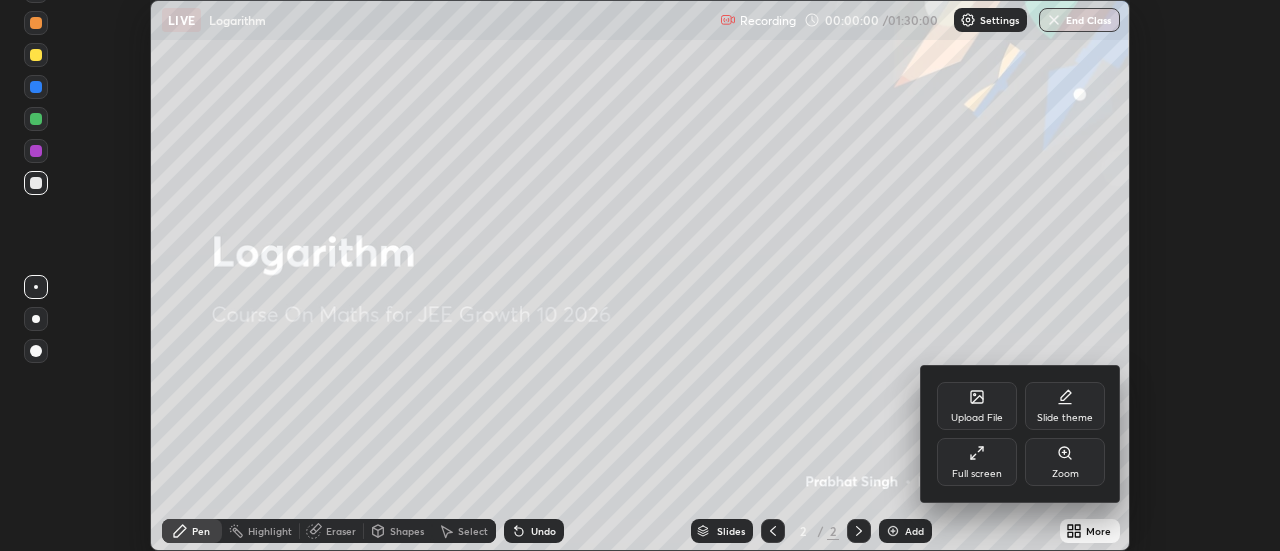 click 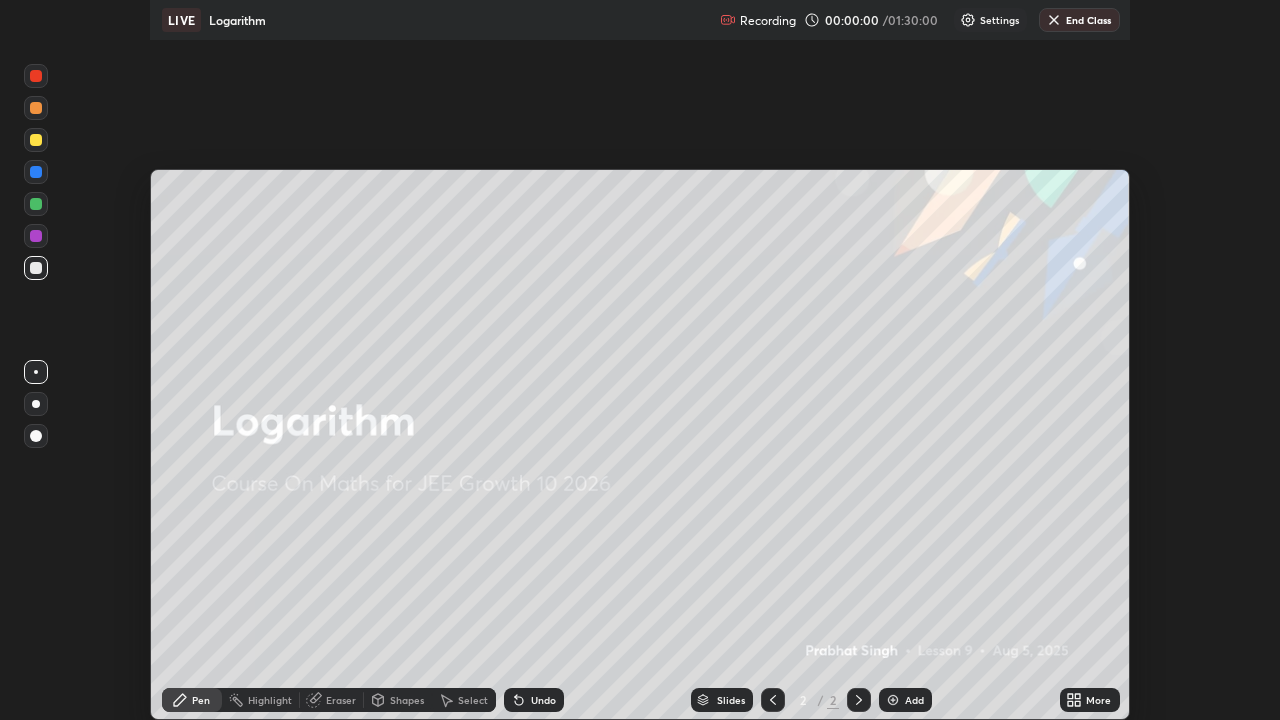 scroll, scrollTop: 99280, scrollLeft: 98720, axis: both 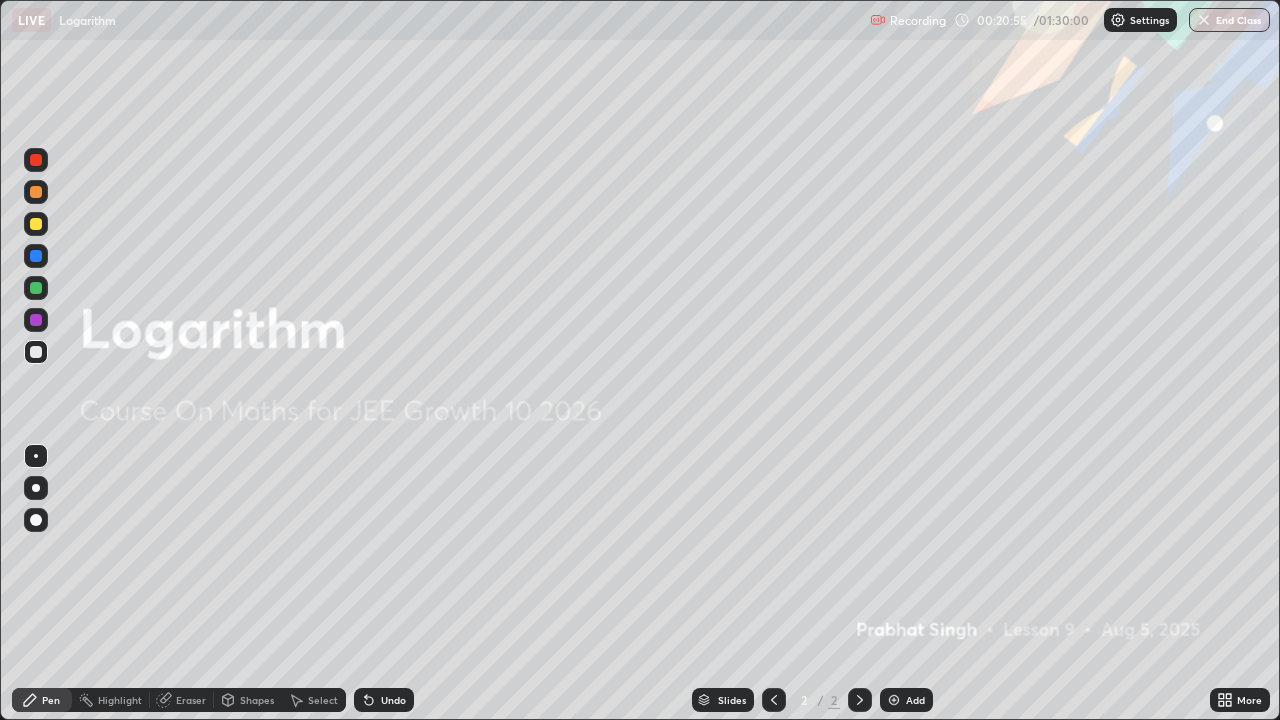 click at bounding box center (894, 700) 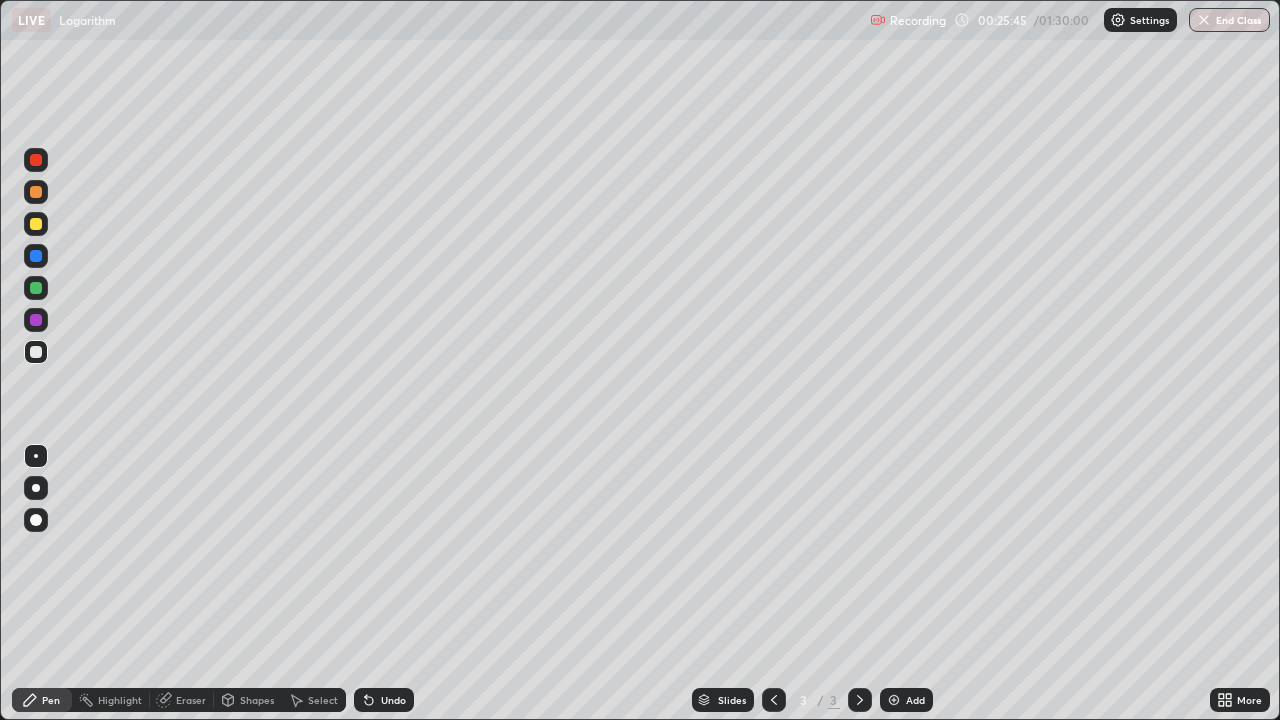 click at bounding box center [894, 700] 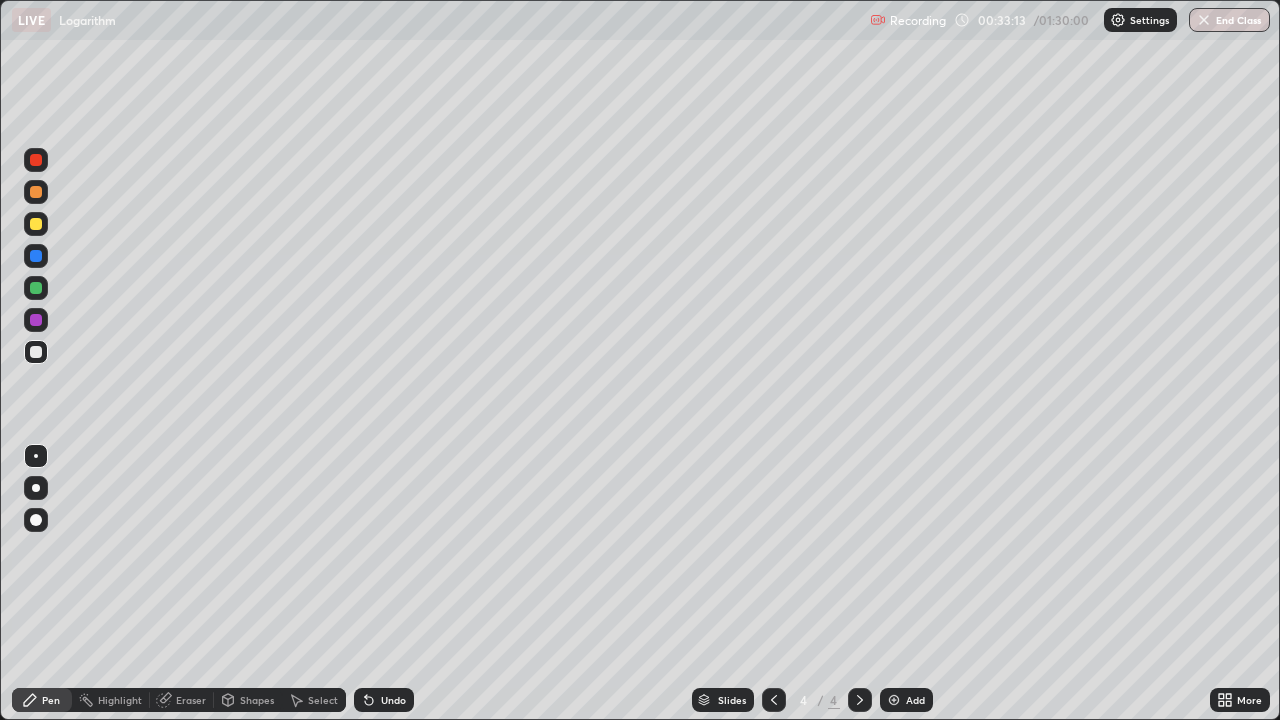 click at bounding box center [36, 224] 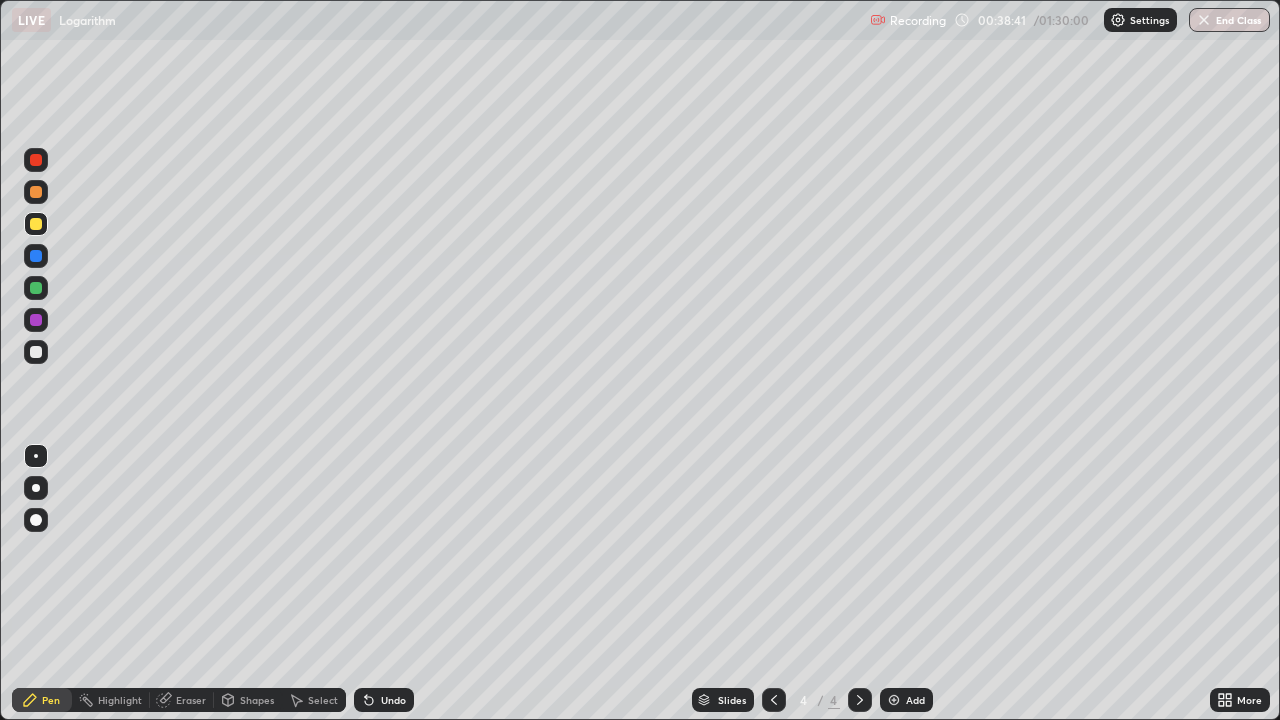 click at bounding box center [894, 700] 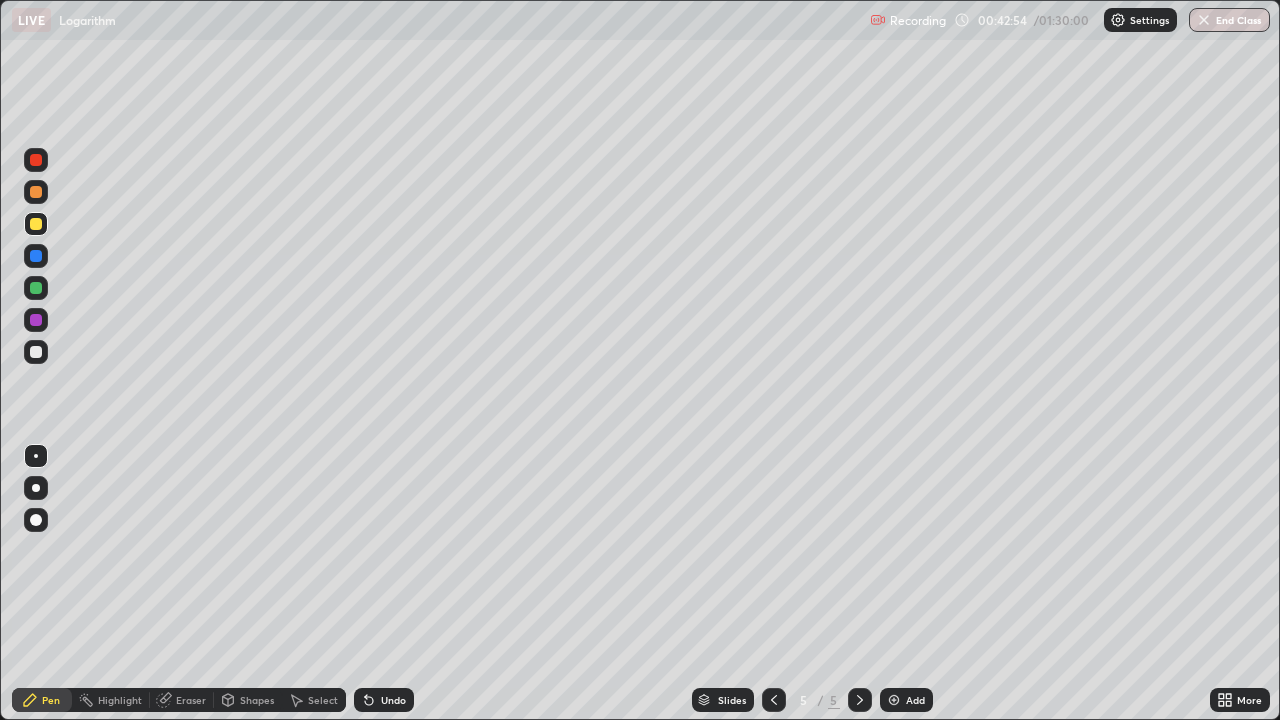 click at bounding box center (894, 700) 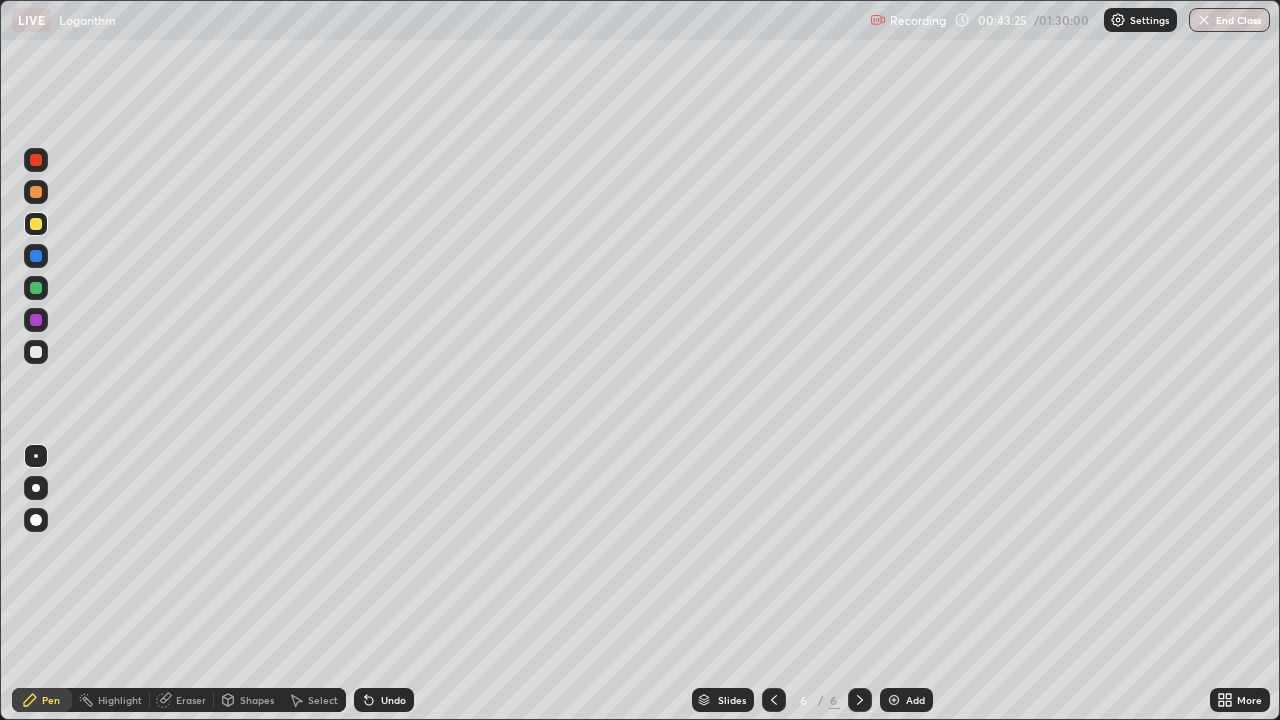 click on "Eraser" at bounding box center (191, 700) 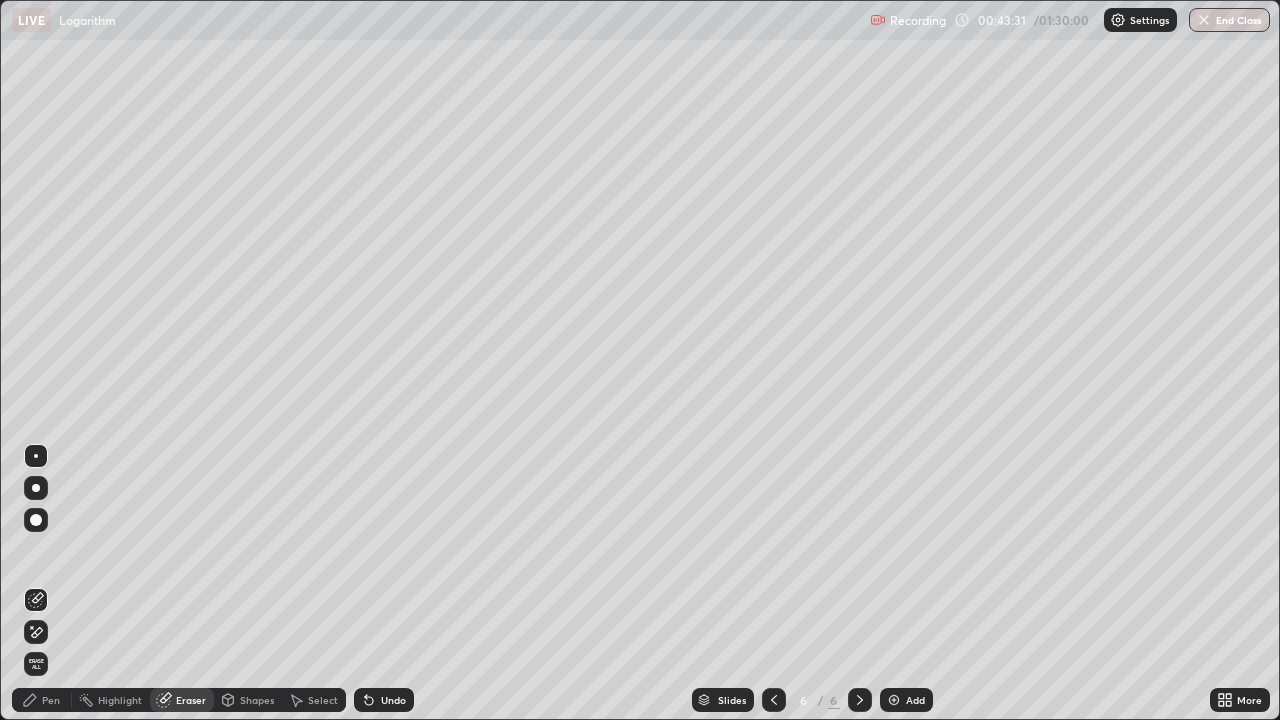 click on "Pen" at bounding box center [51, 700] 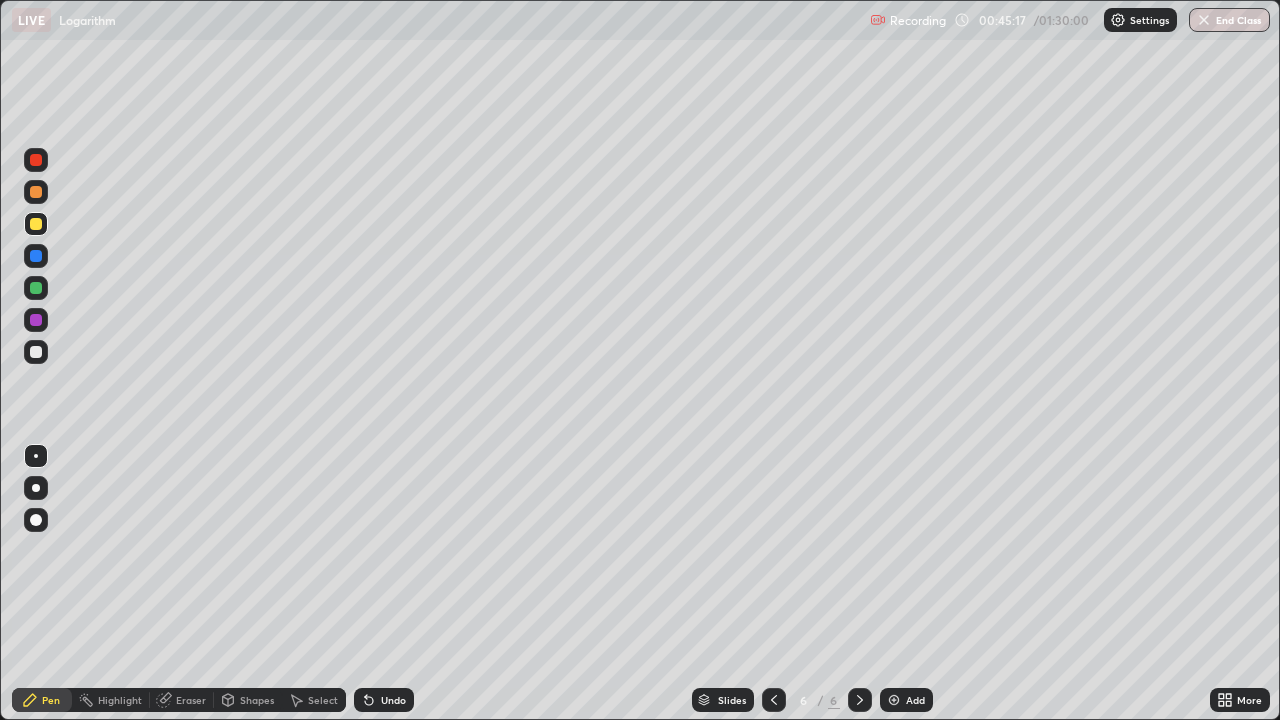 click on "Undo" at bounding box center [393, 700] 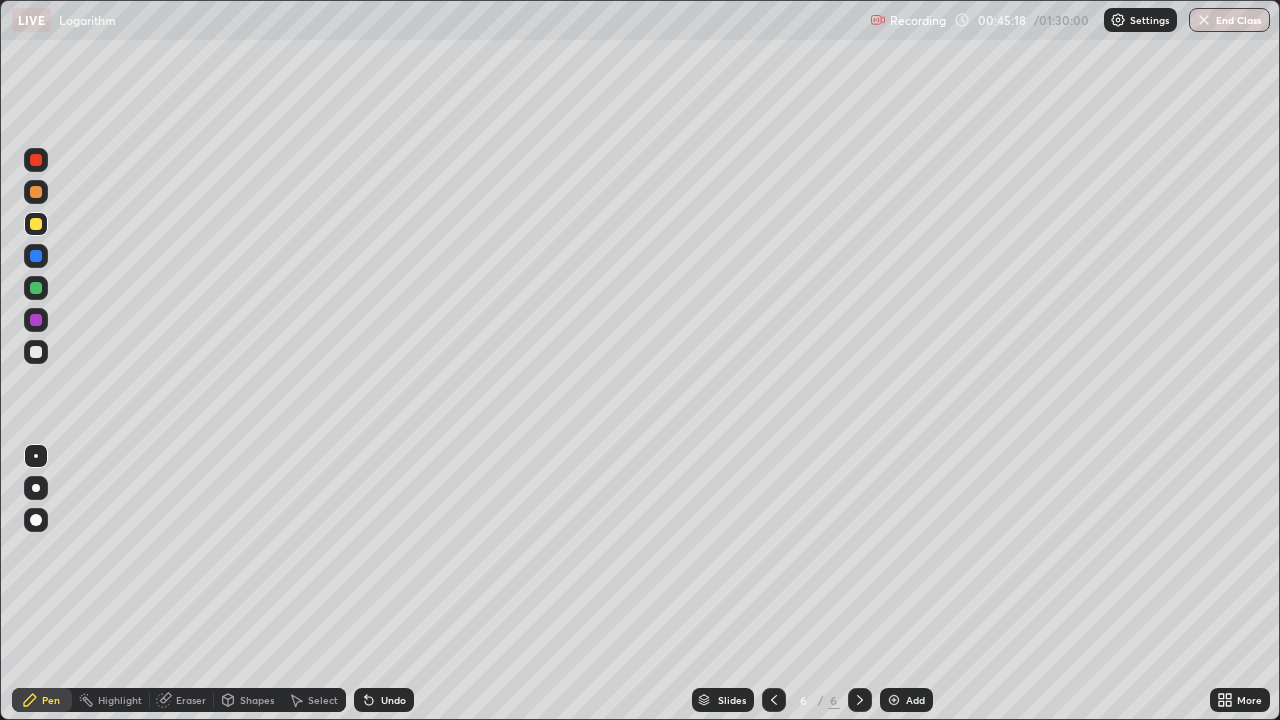 click on "Undo" at bounding box center [393, 700] 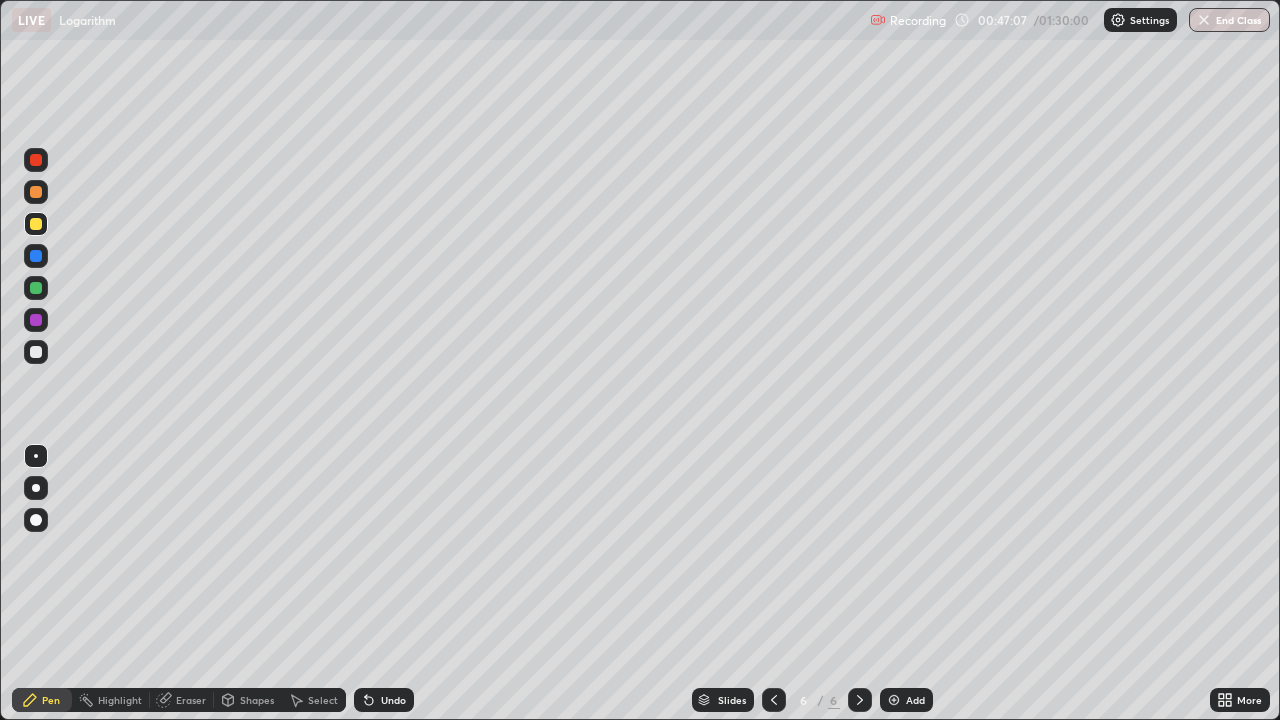 click at bounding box center [894, 700] 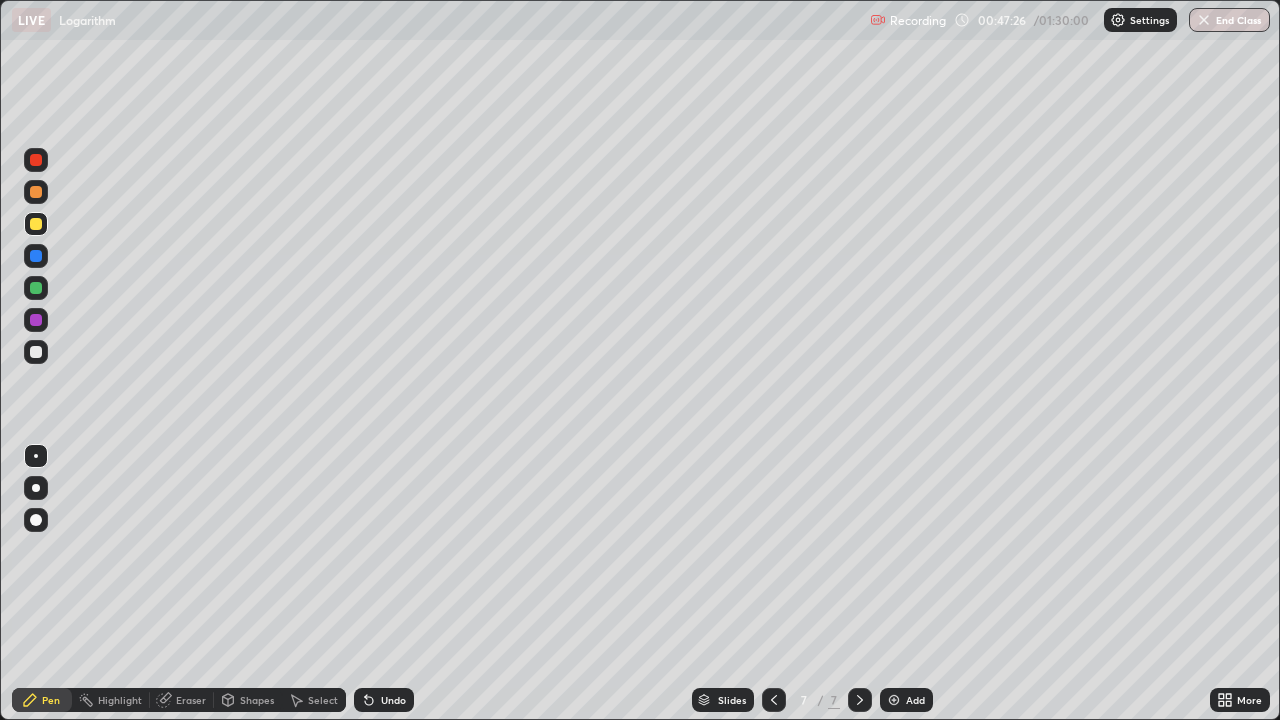 click 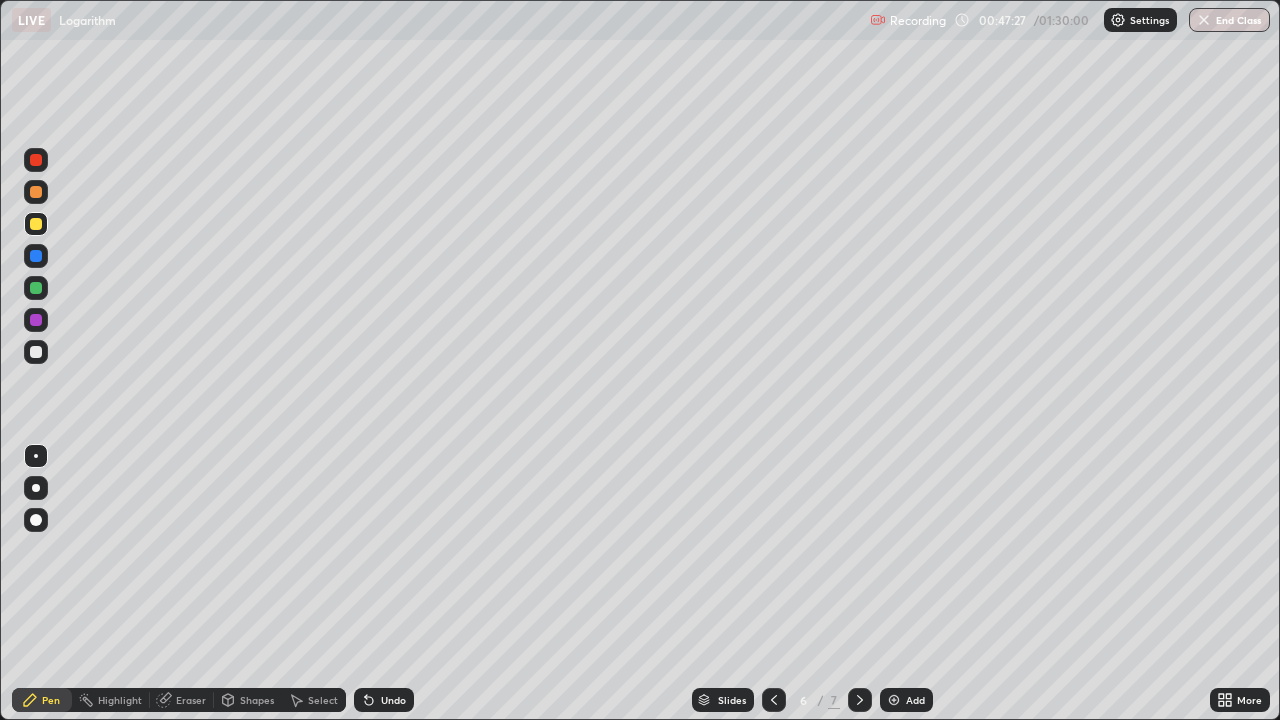 click 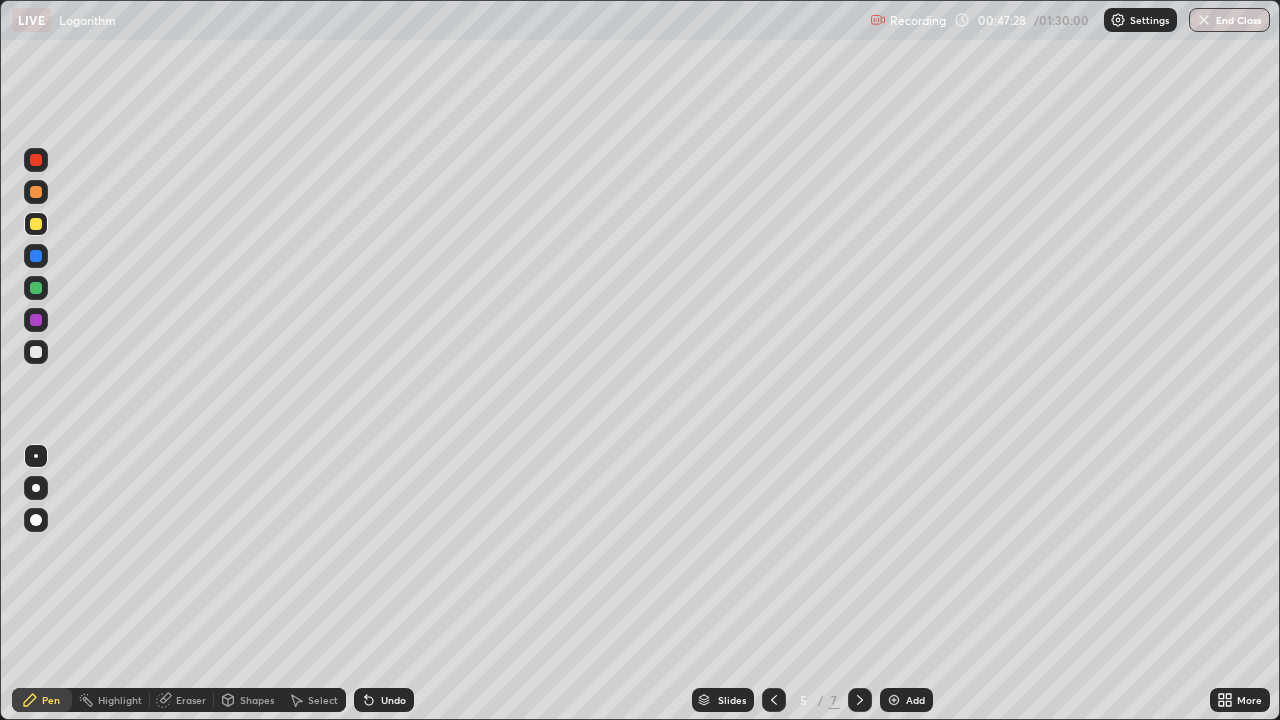 click 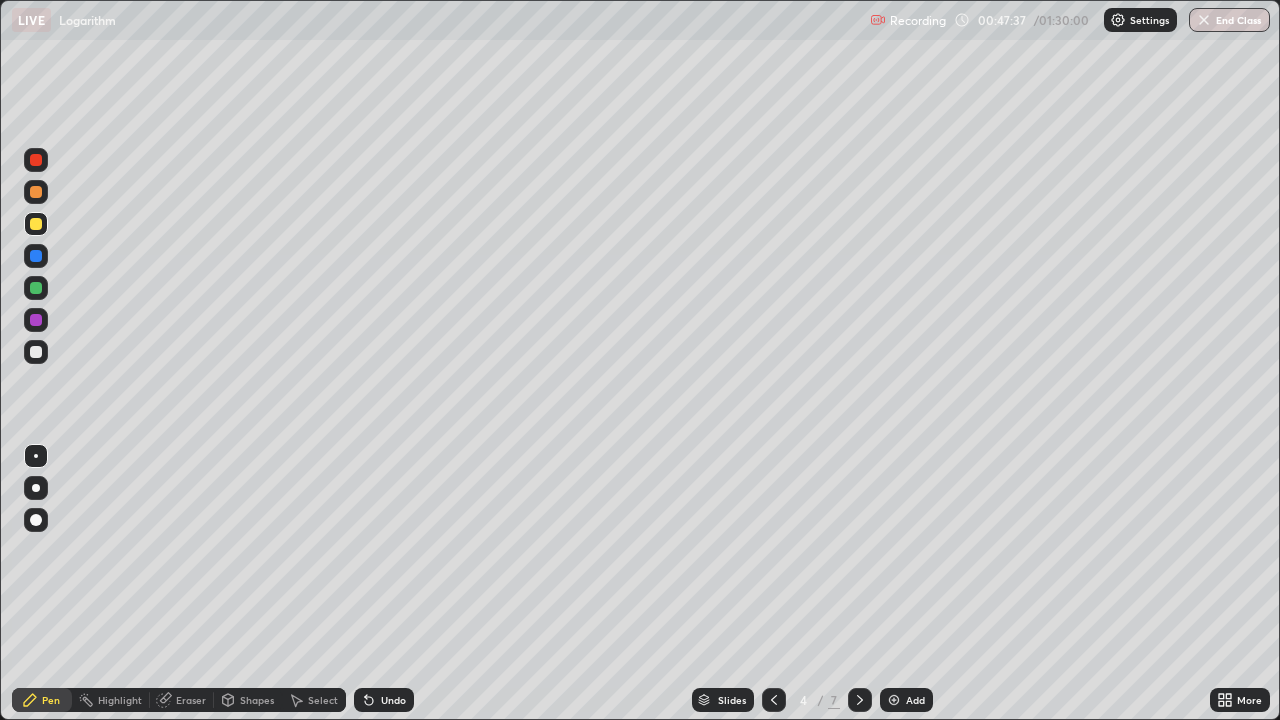 click 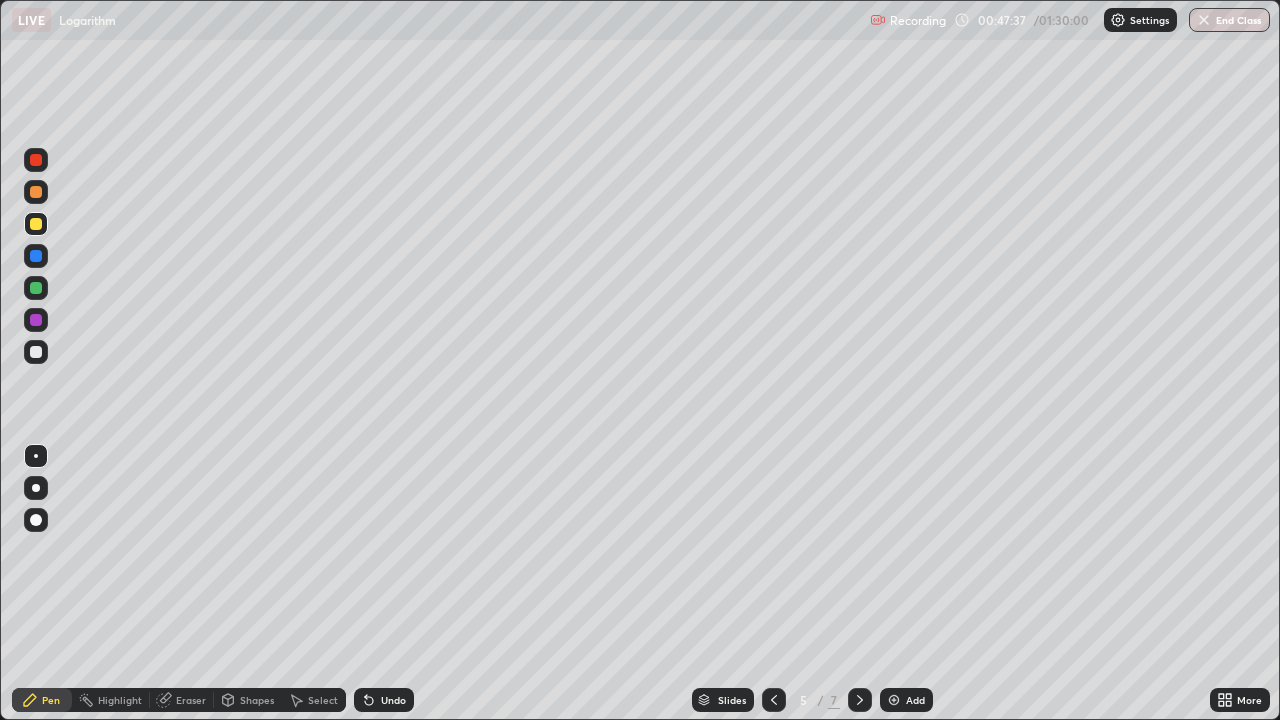click 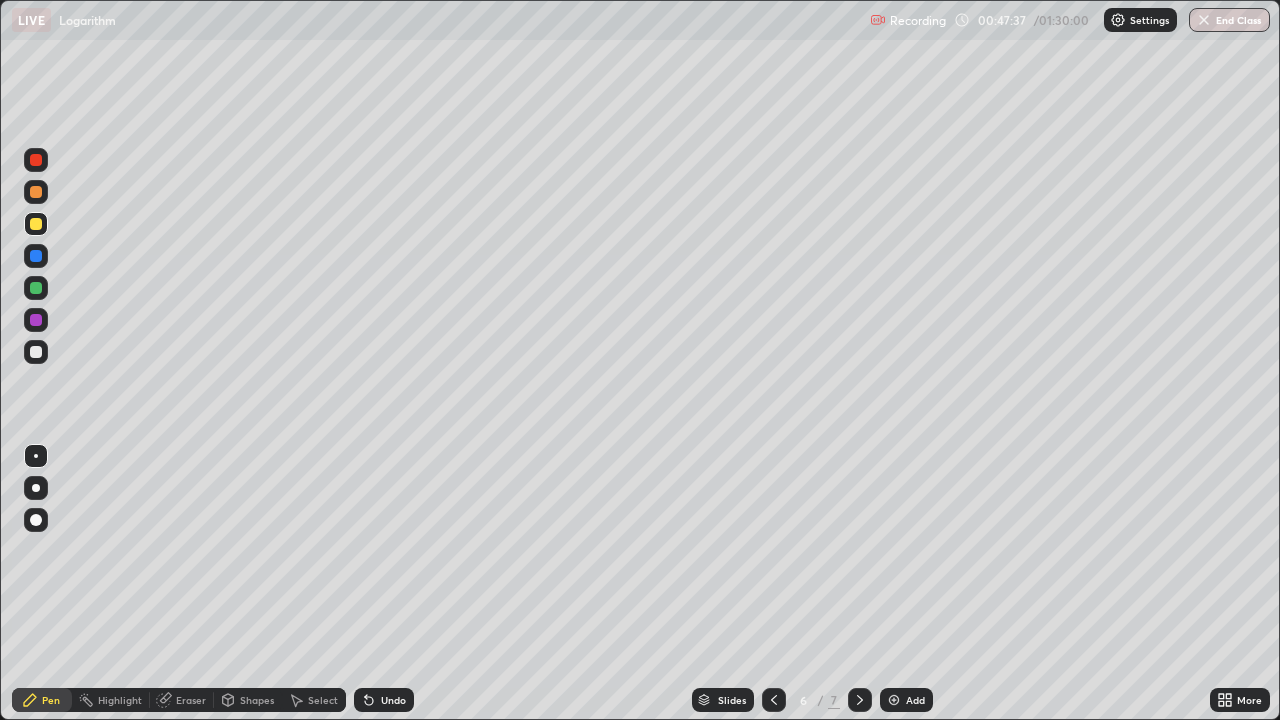 click 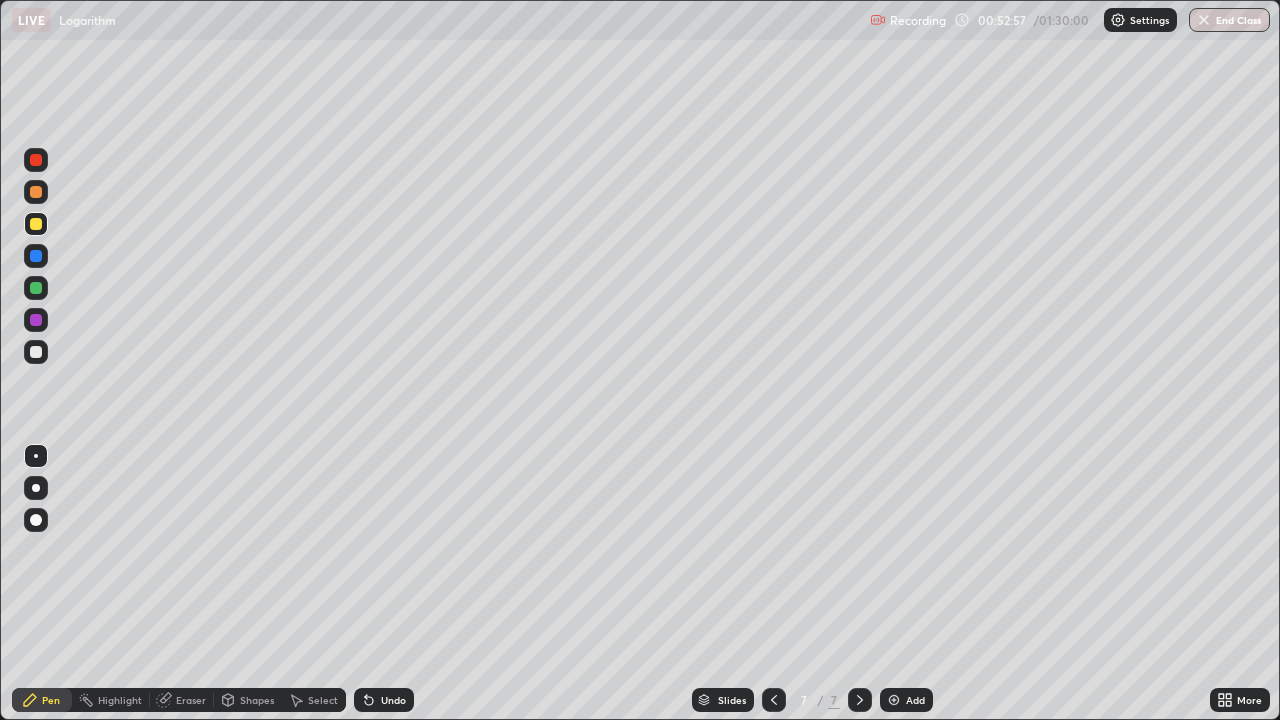 click at bounding box center [894, 700] 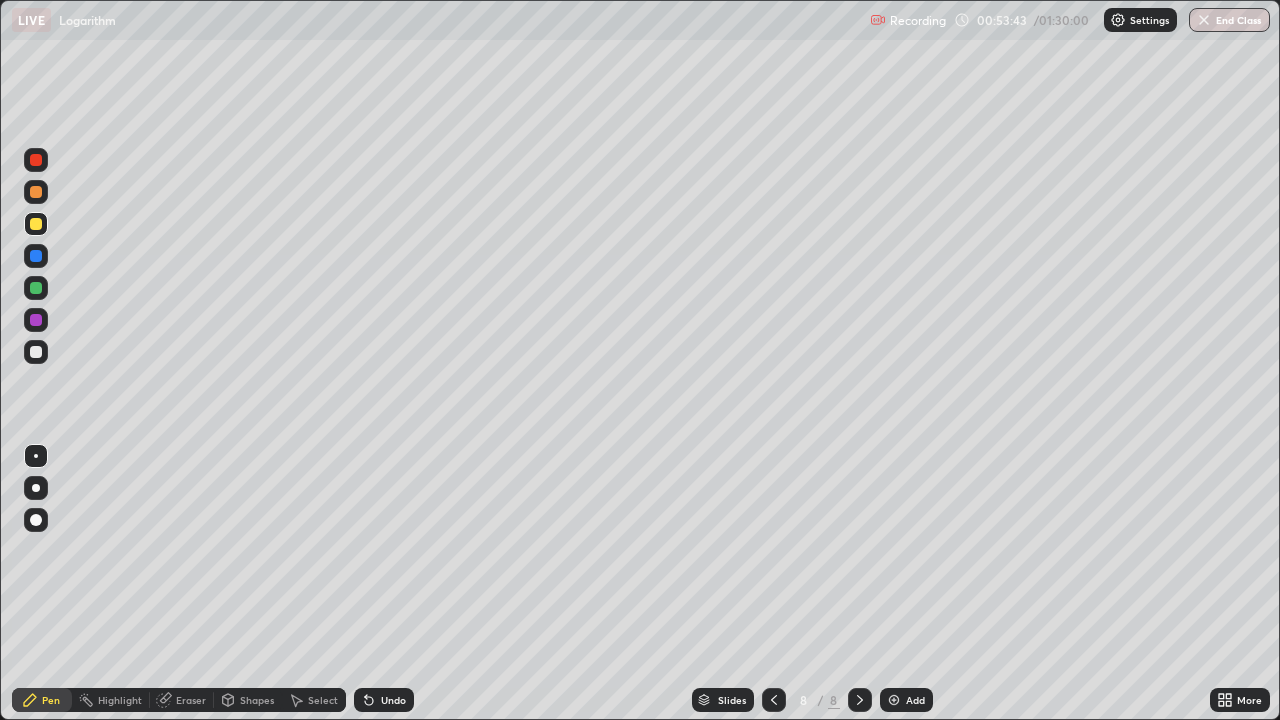 click at bounding box center (36, 352) 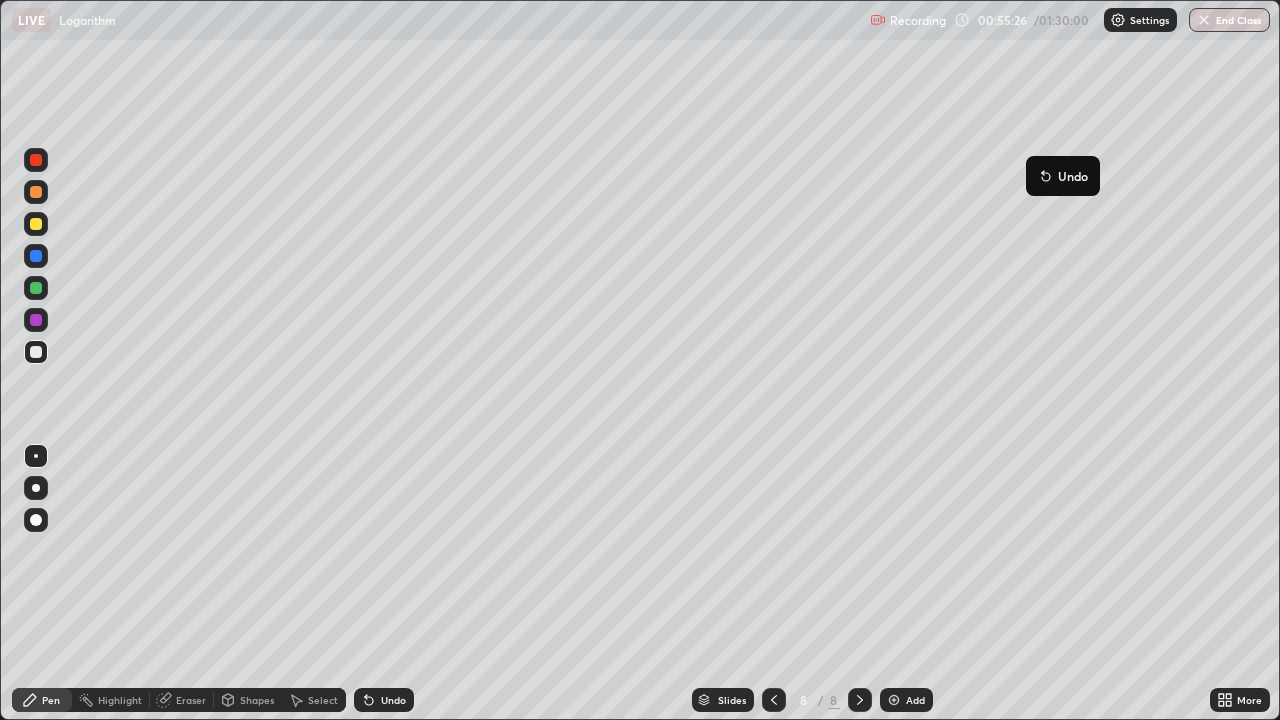 click on "Undo" at bounding box center (1073, 176) 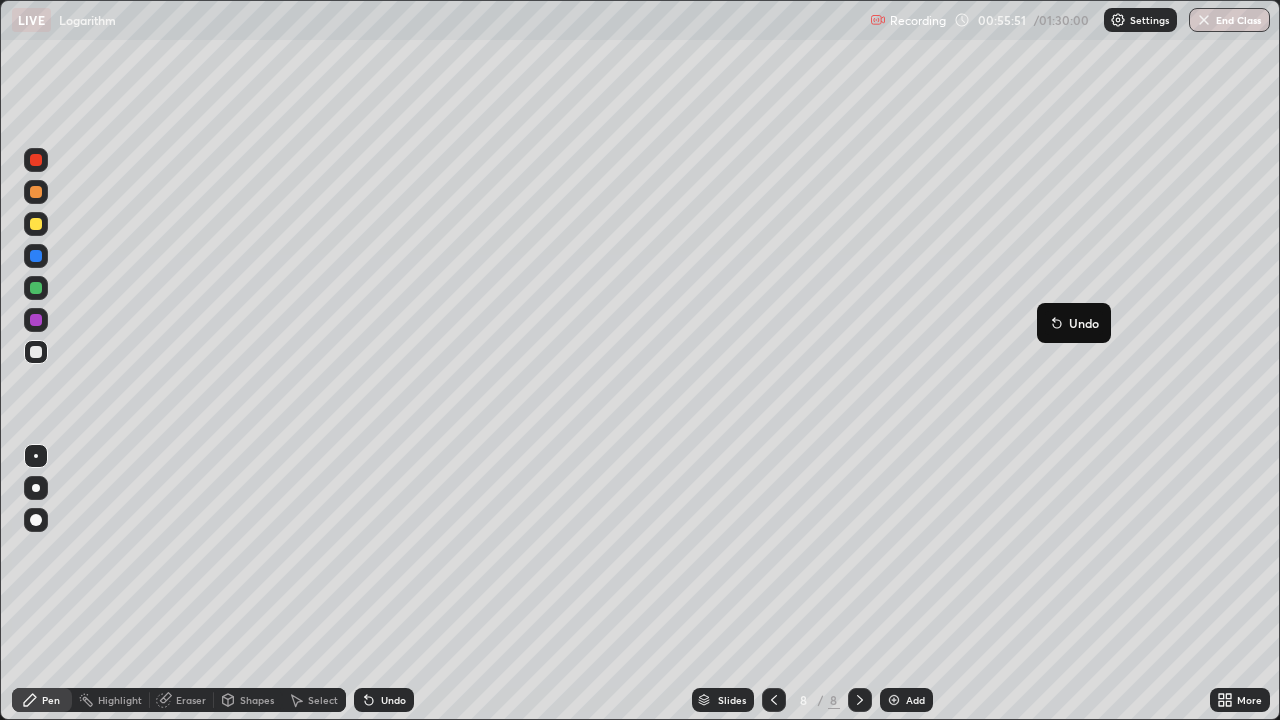 click on "Undo" at bounding box center (1074, 323) 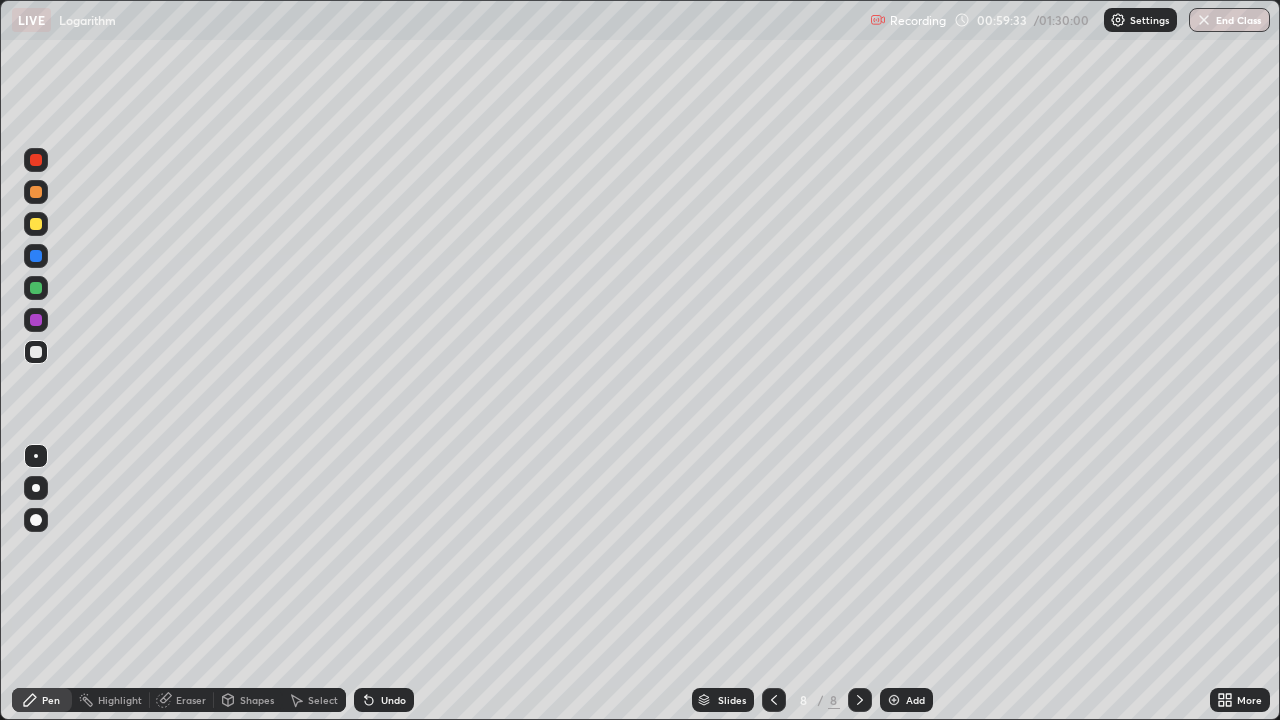 click at bounding box center (894, 700) 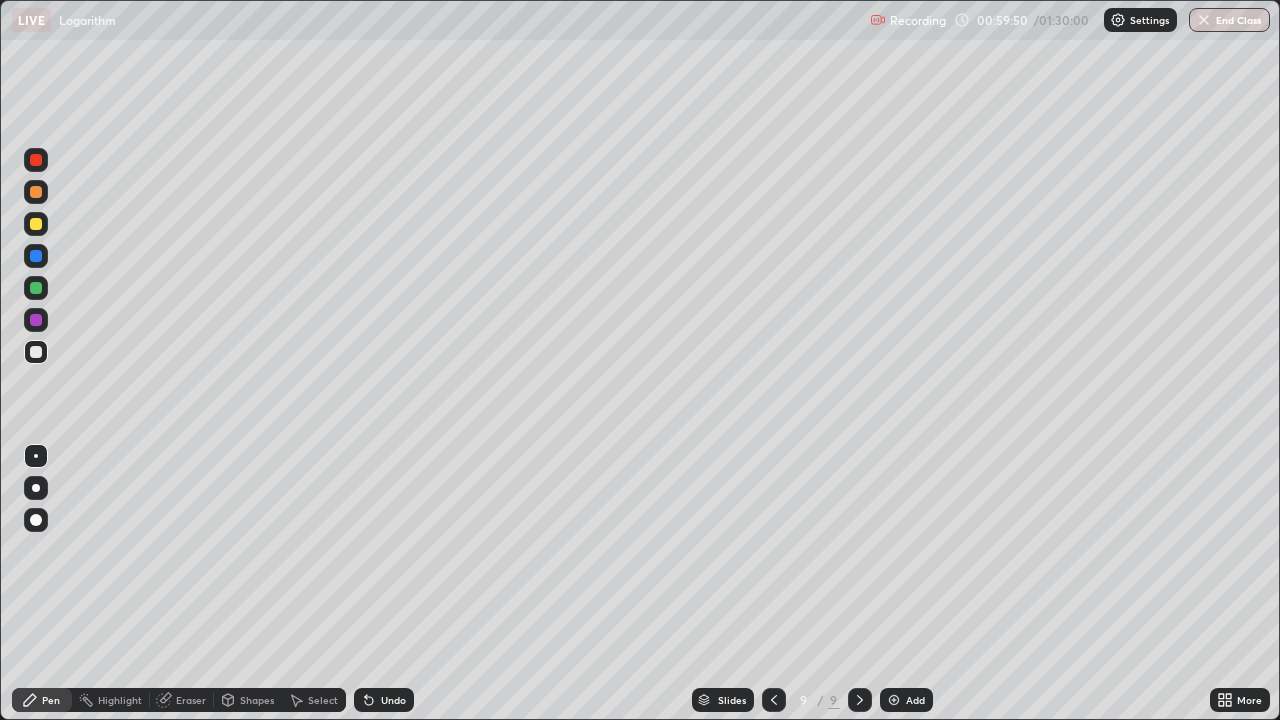 click 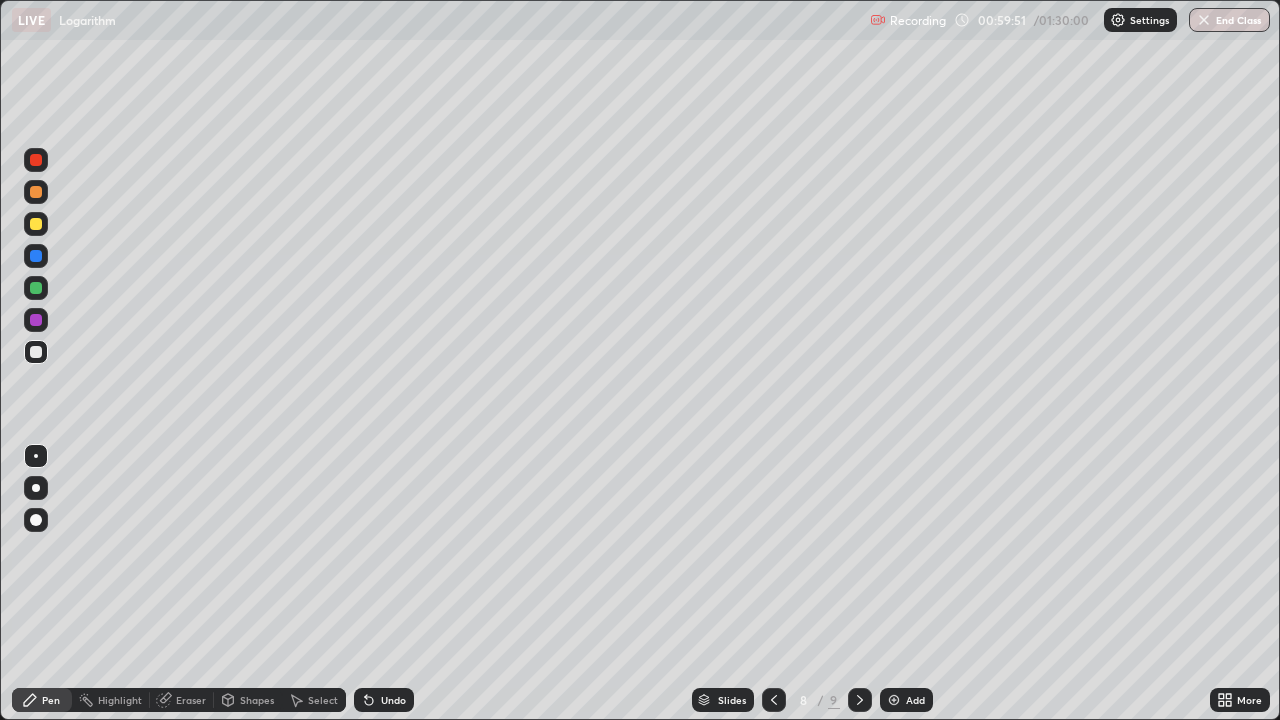 click 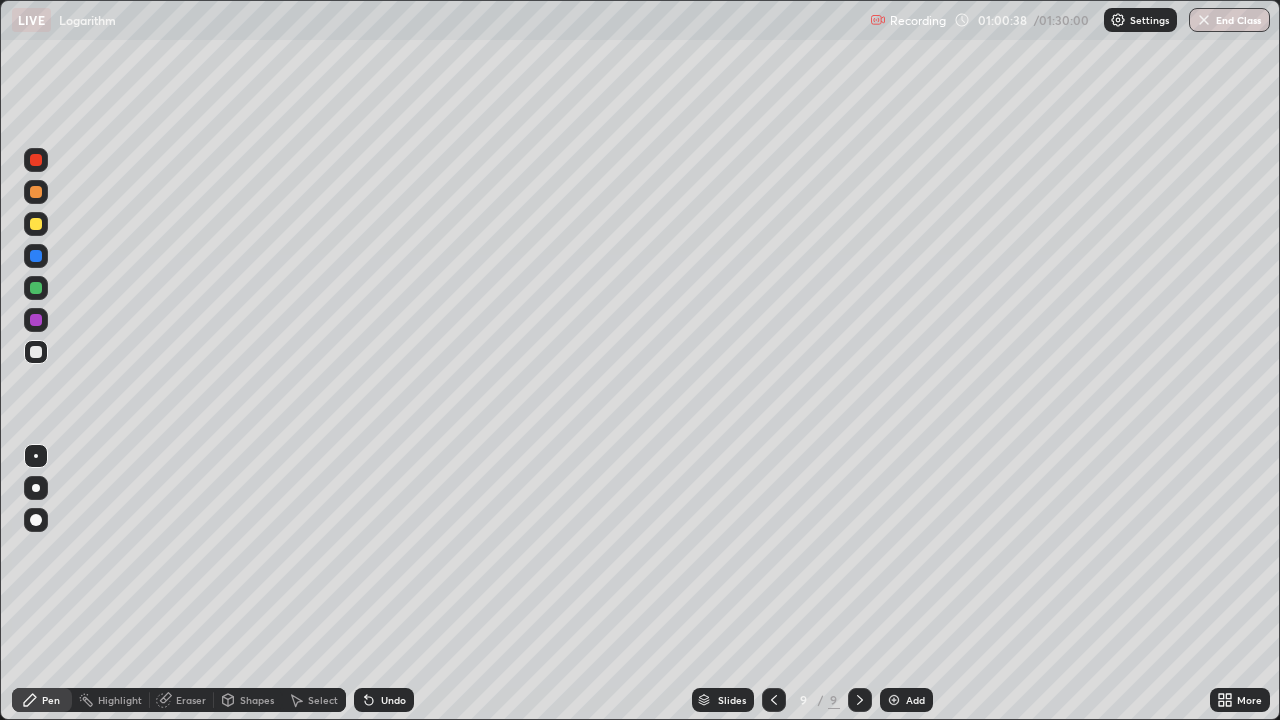 click 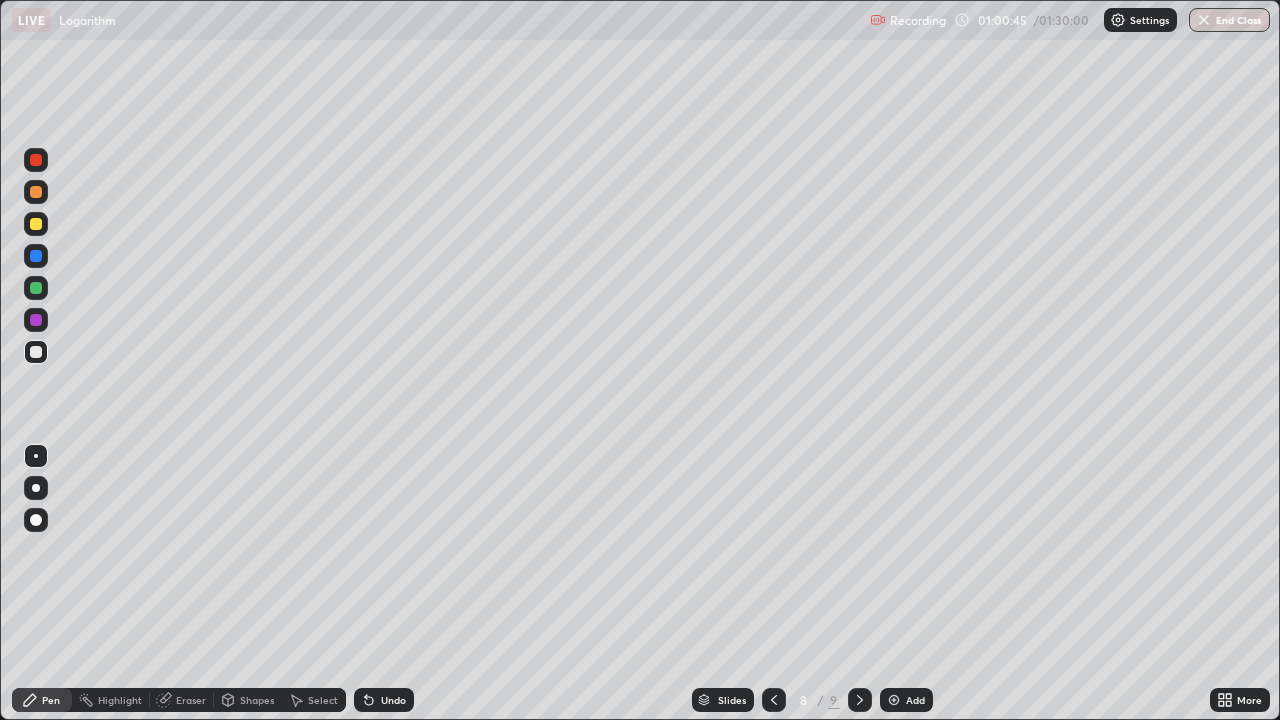 click 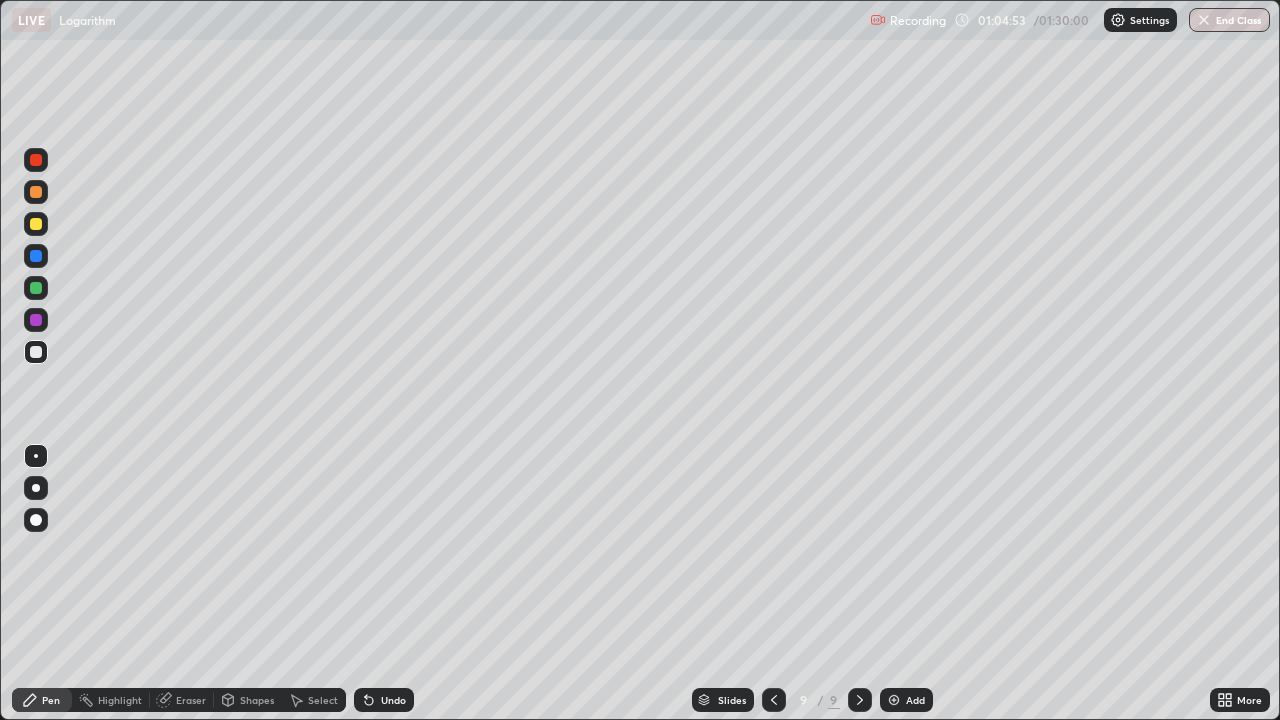 click at bounding box center [894, 700] 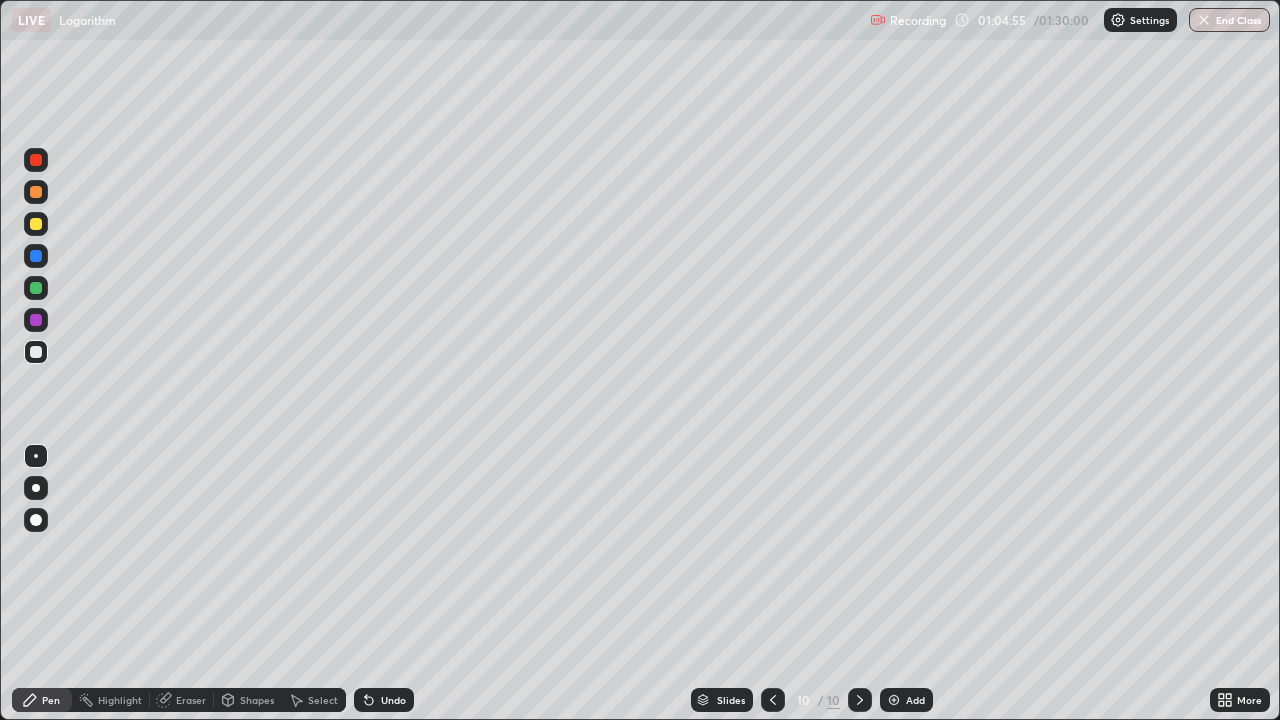 click 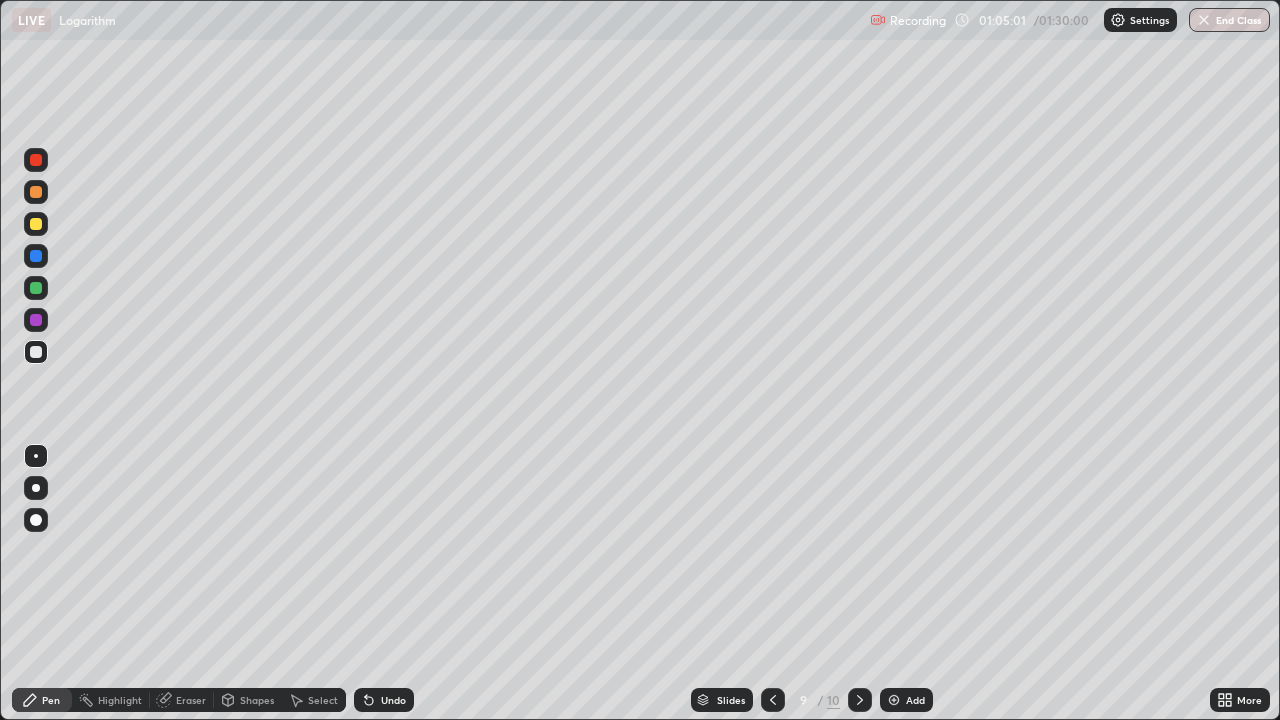 click at bounding box center (894, 700) 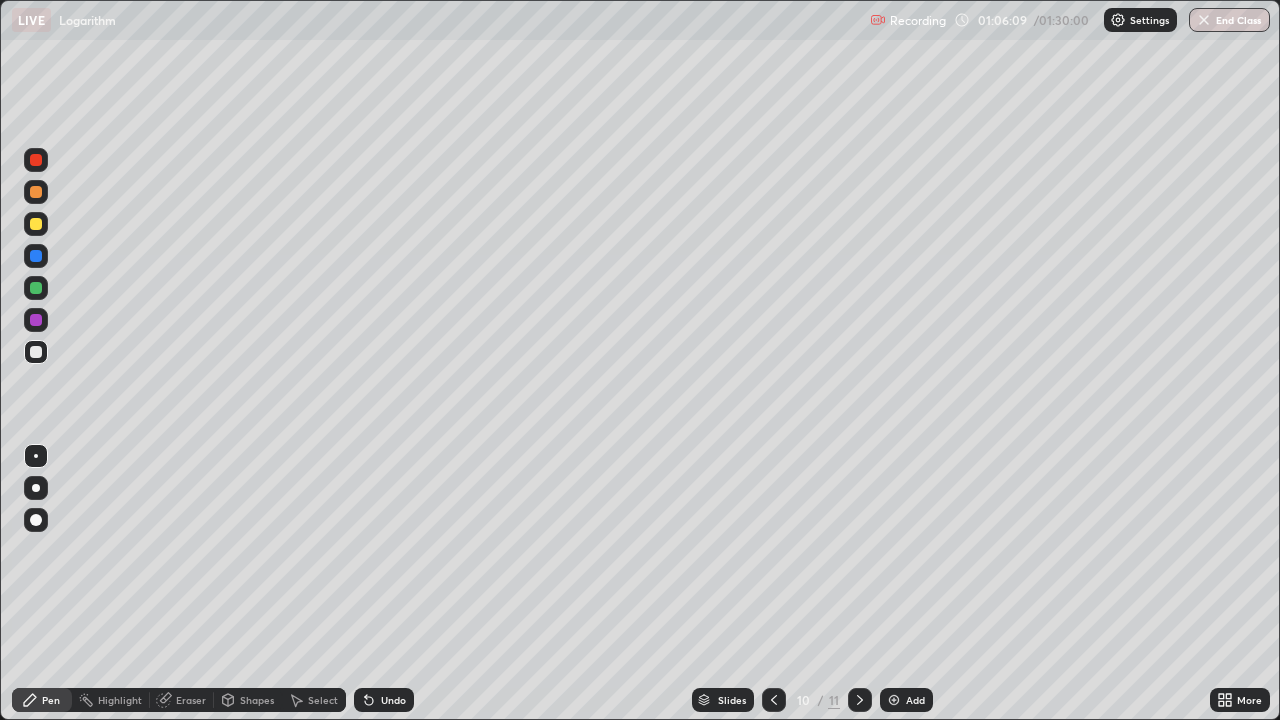 click at bounding box center (36, 224) 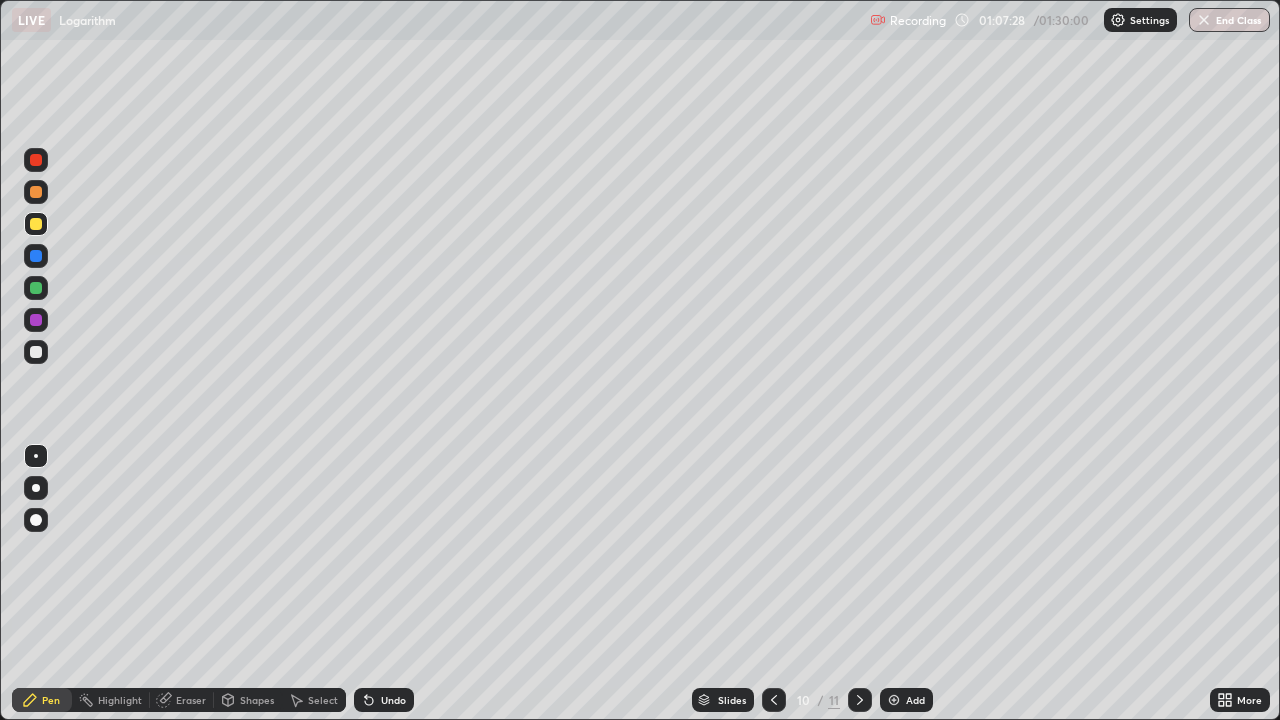 click at bounding box center [36, 352] 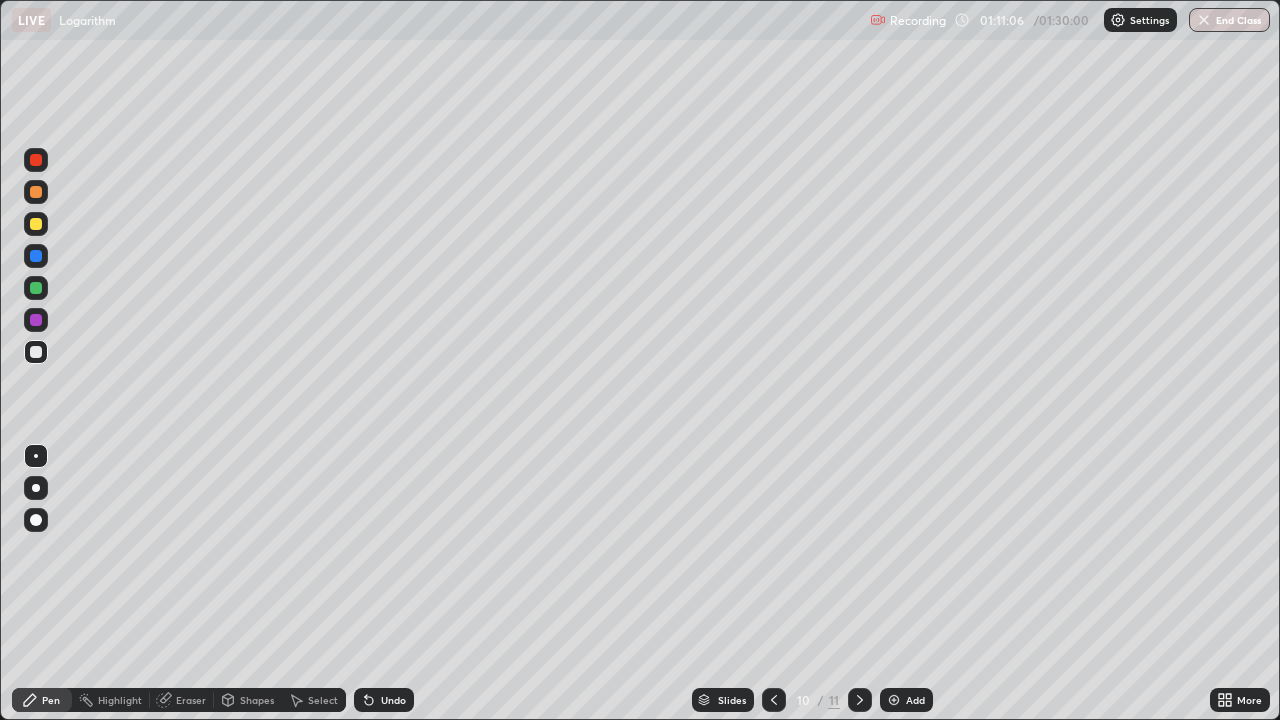 click at bounding box center [36, 288] 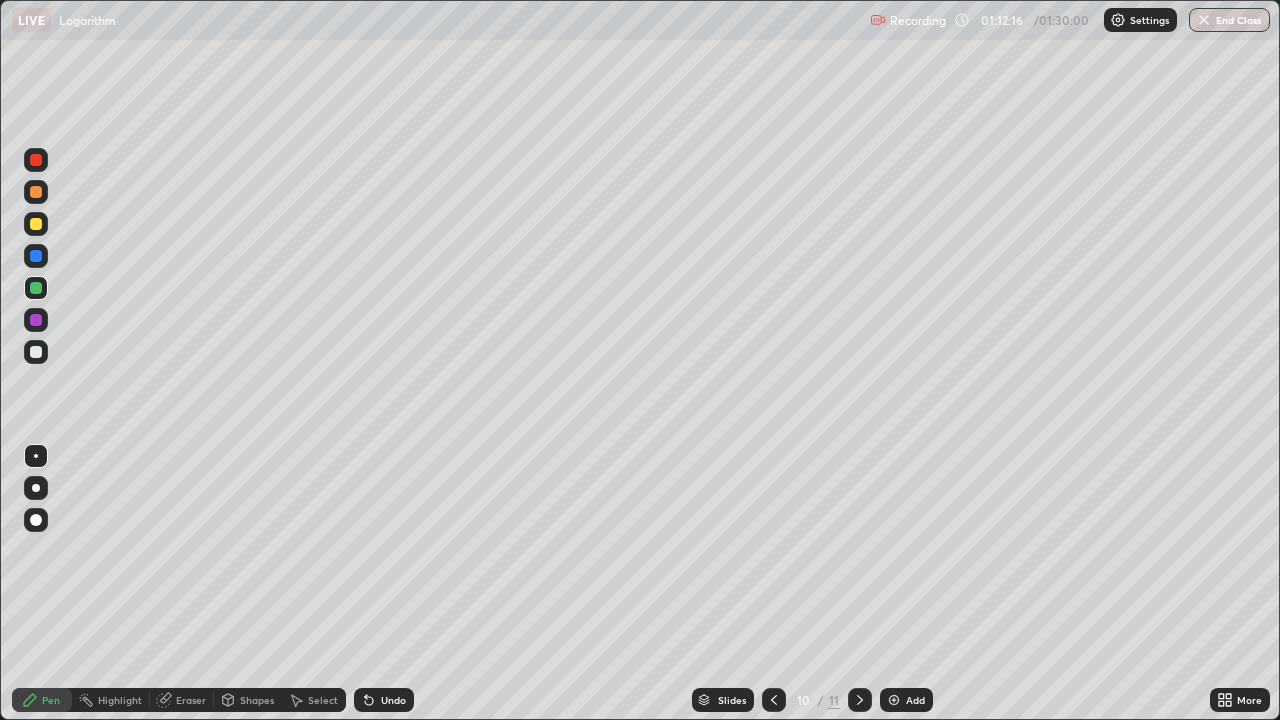 click at bounding box center [894, 700] 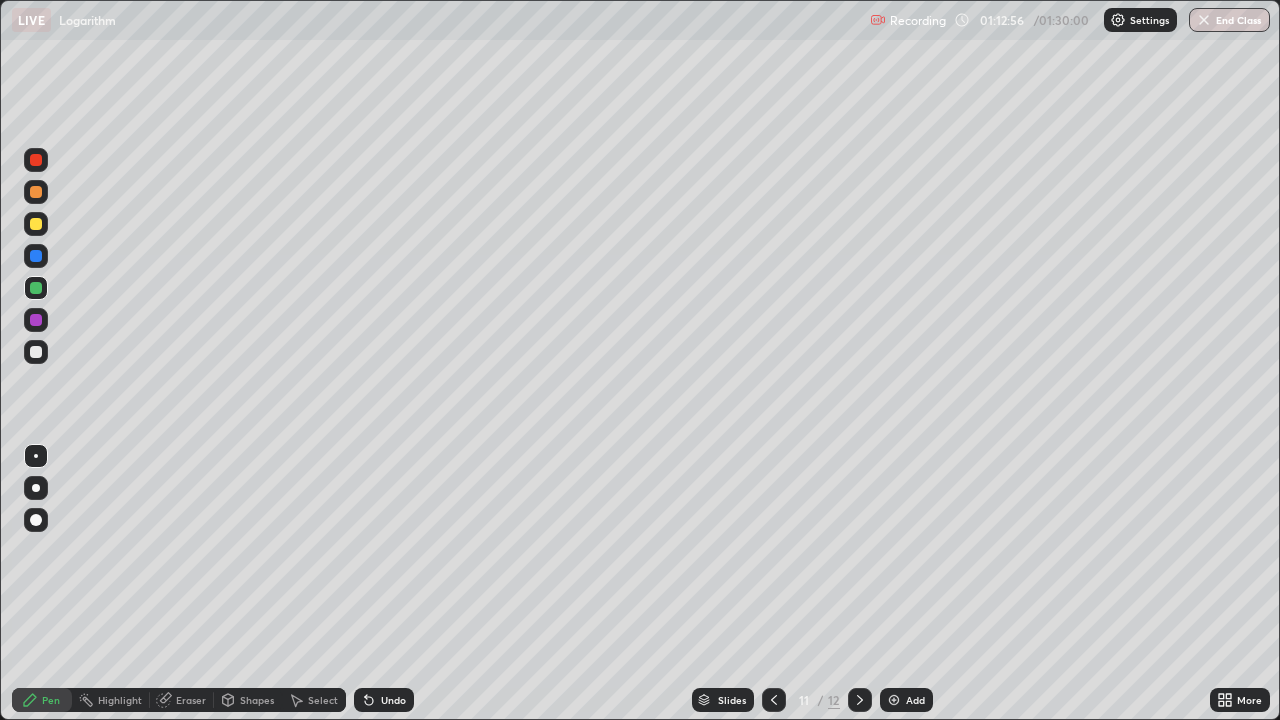 click 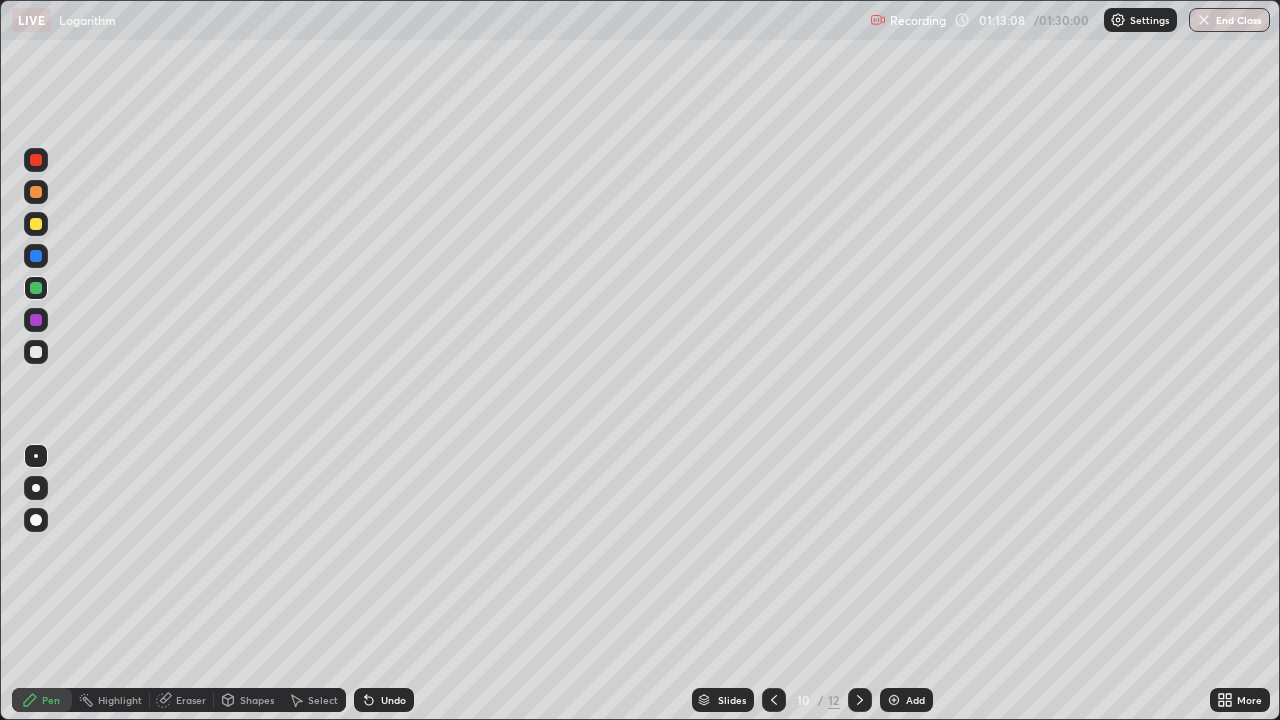click 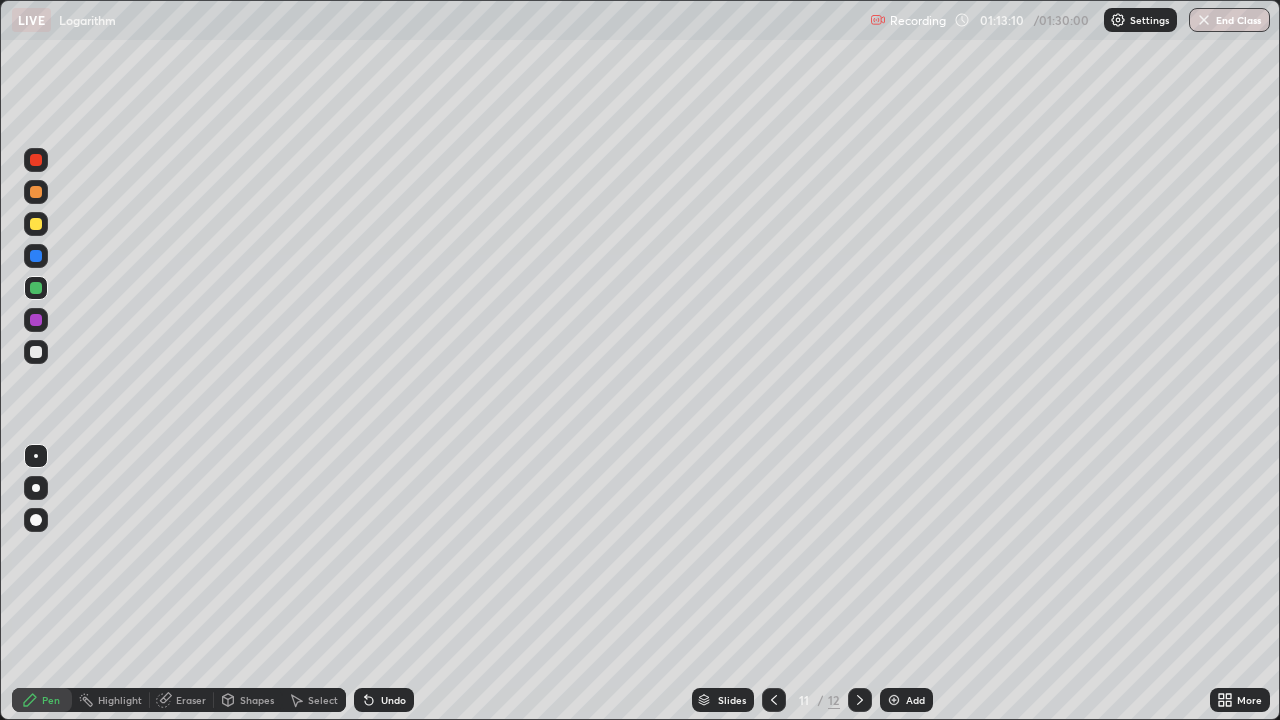 click 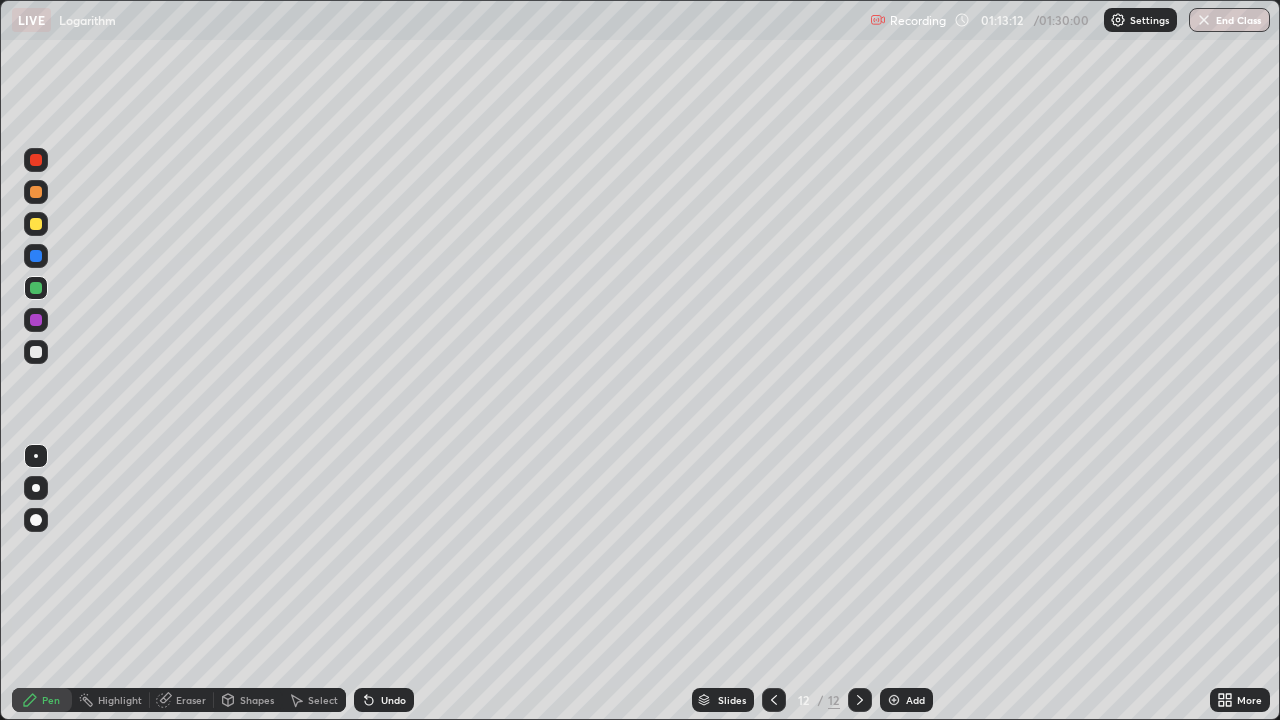 click 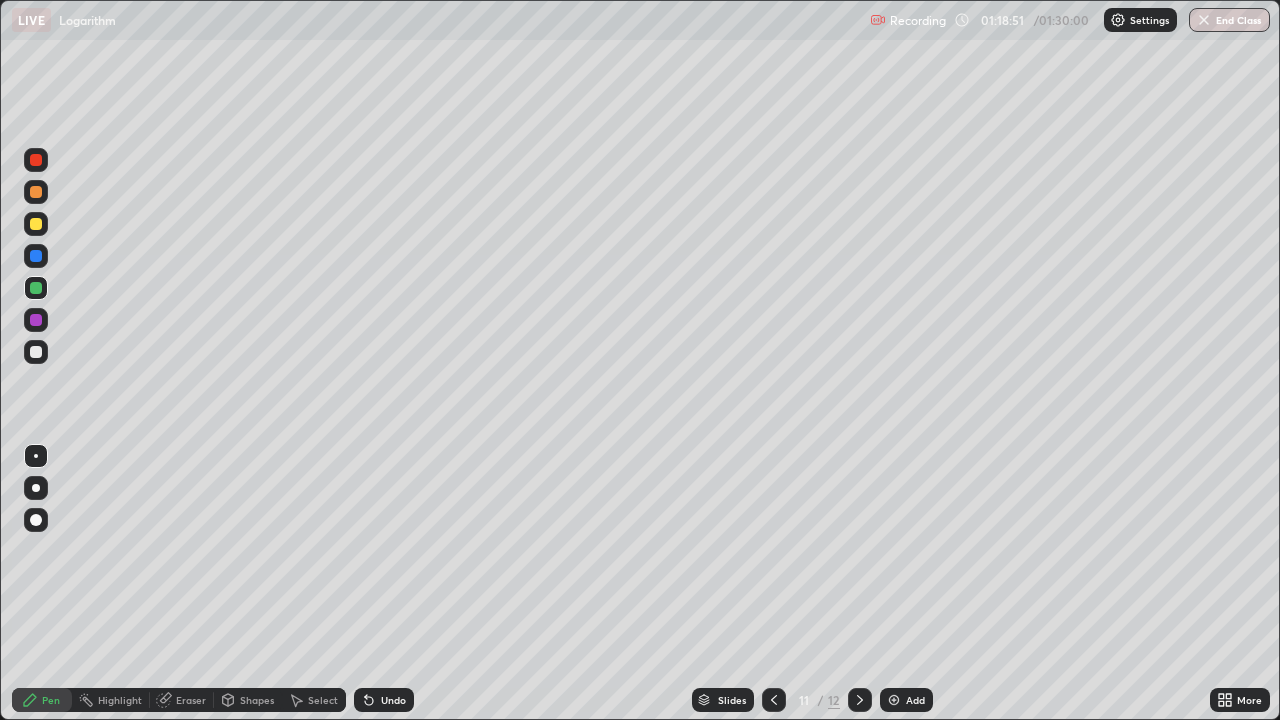 click at bounding box center (894, 700) 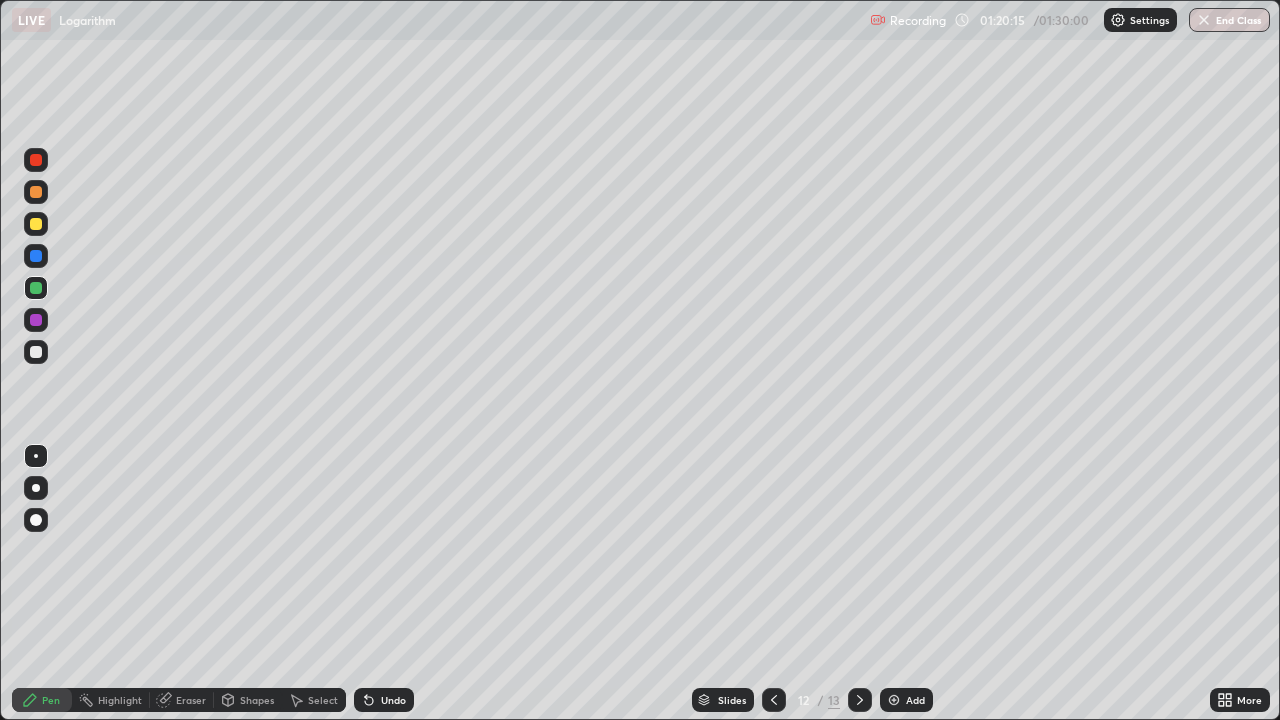 click at bounding box center [36, 352] 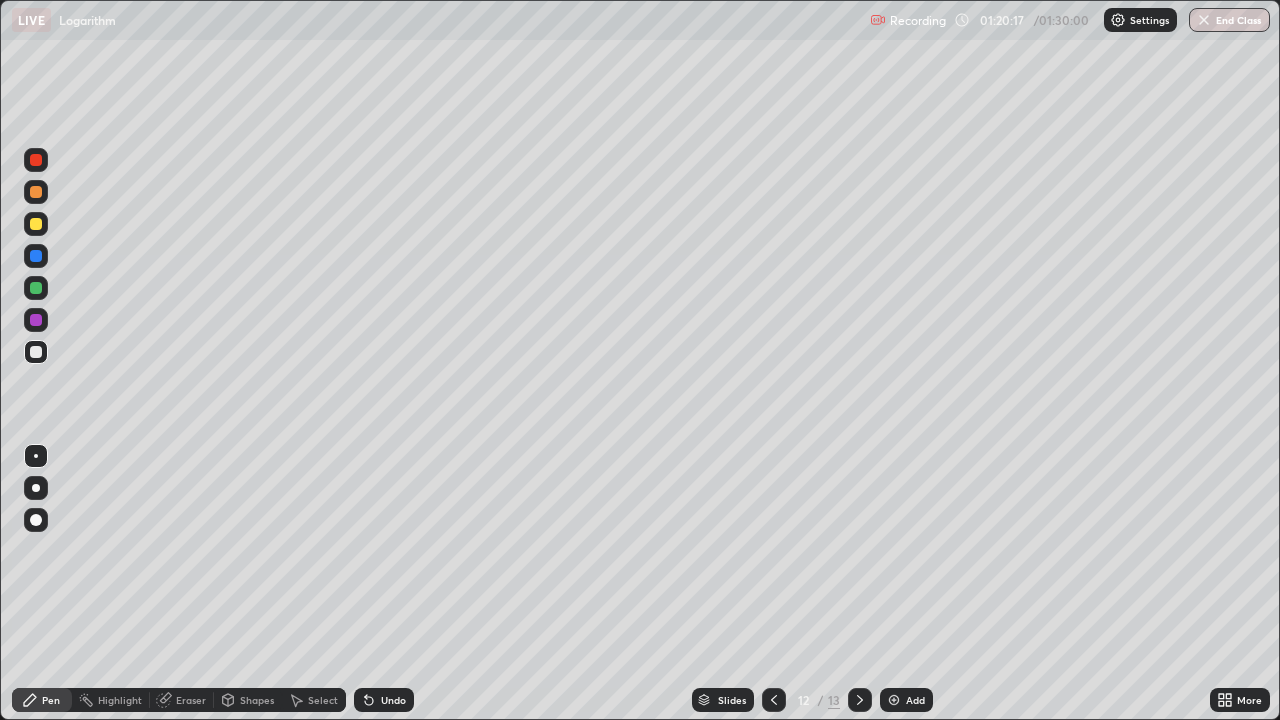 click 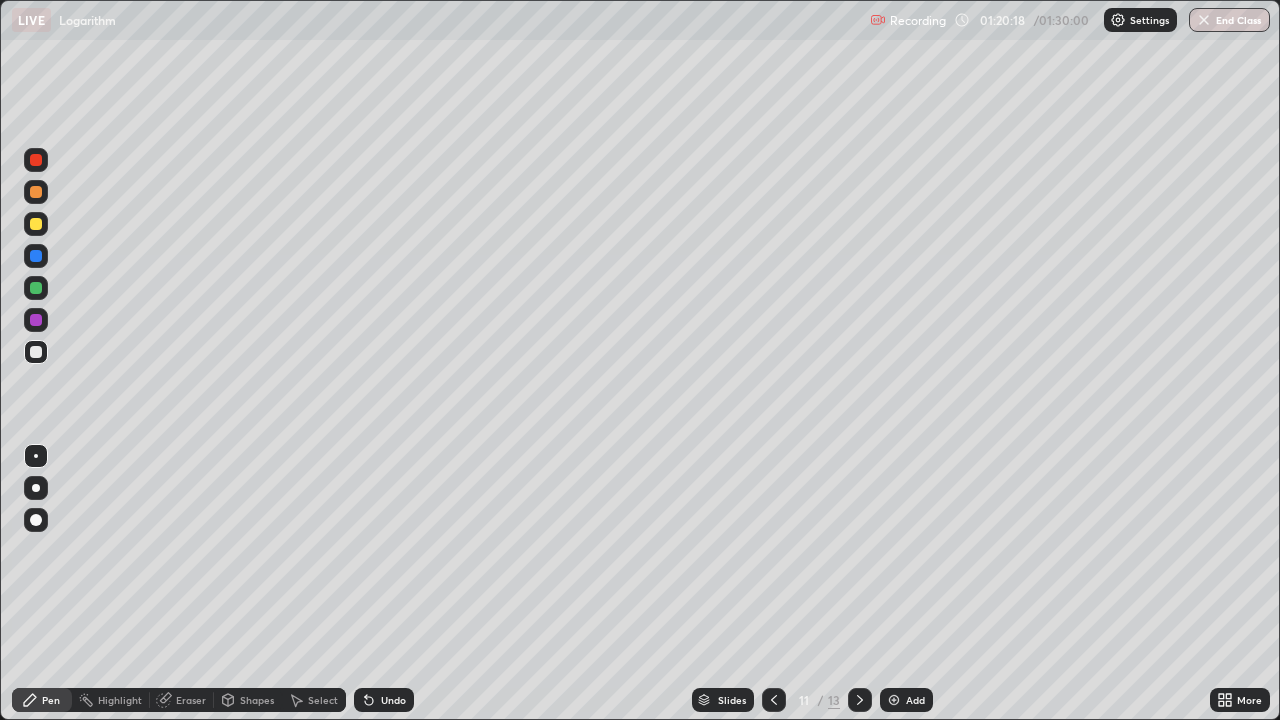 click 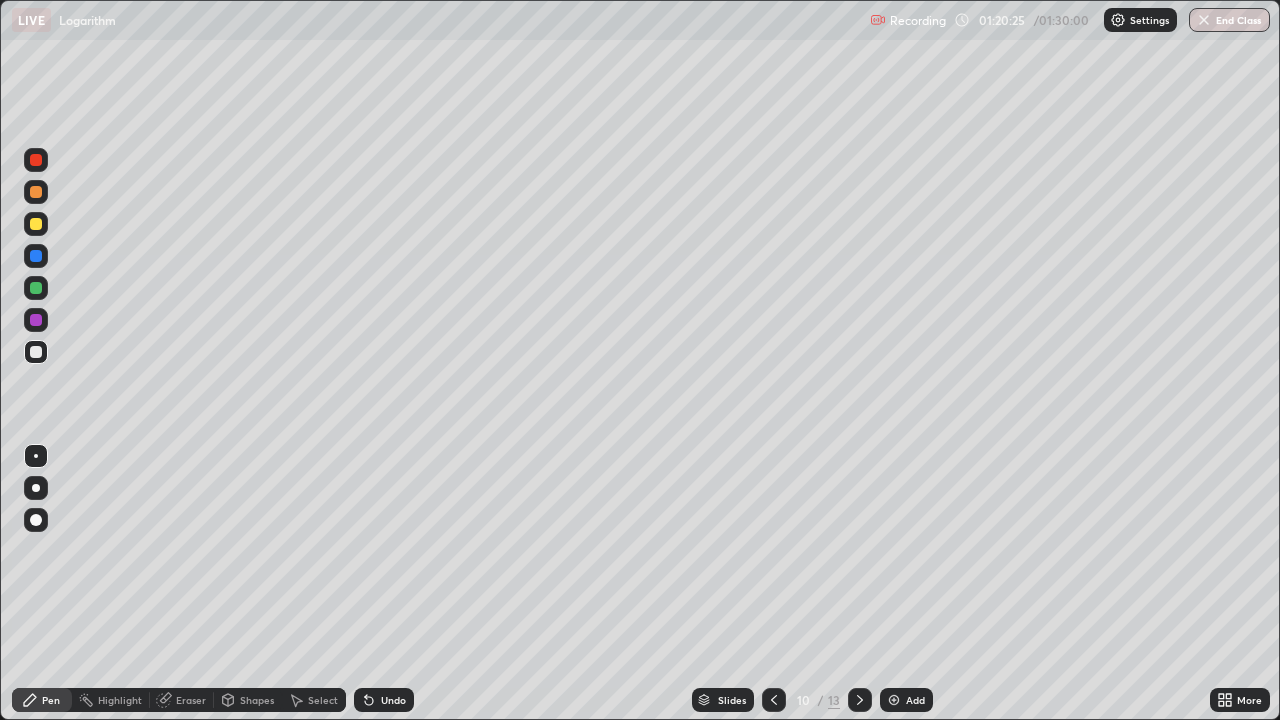 click 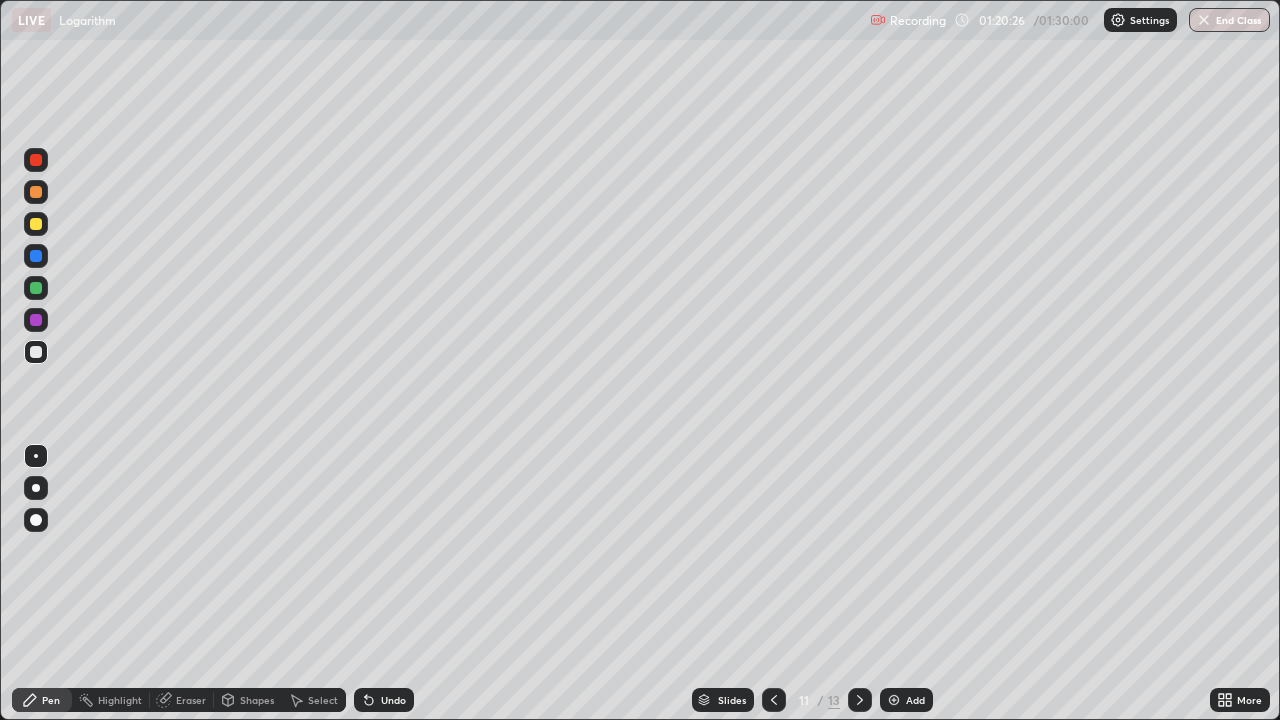 click 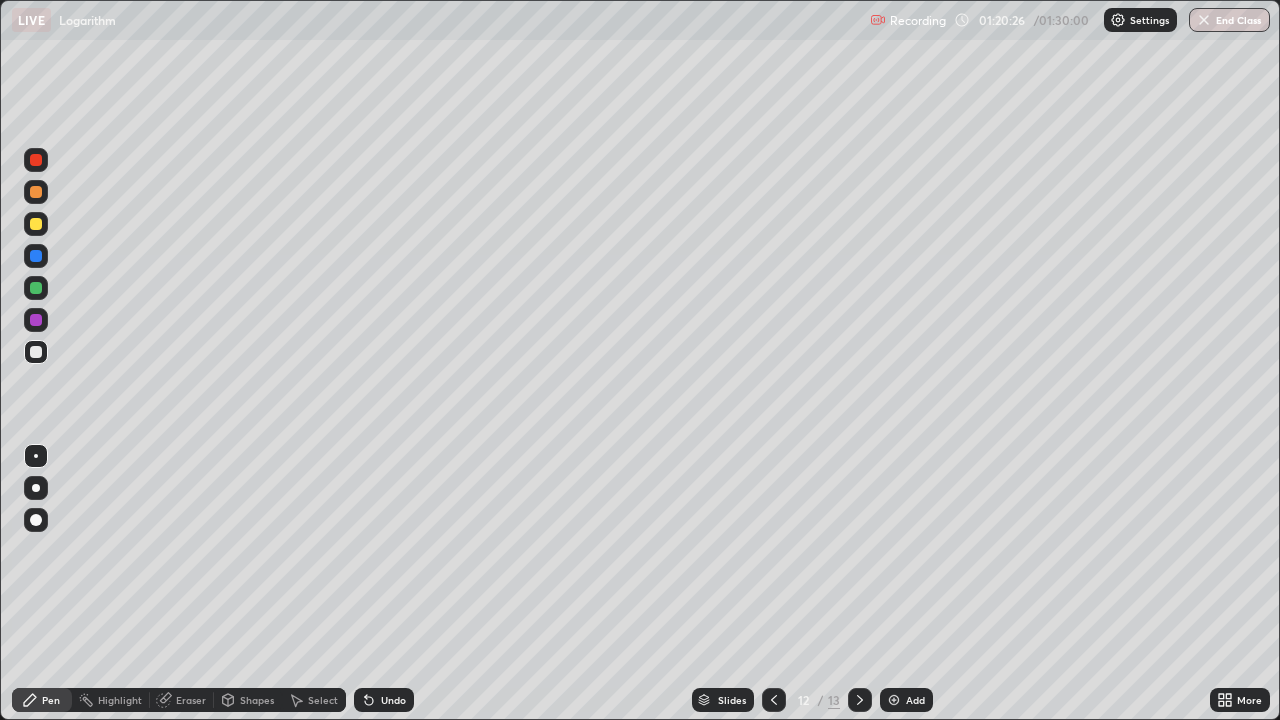 click 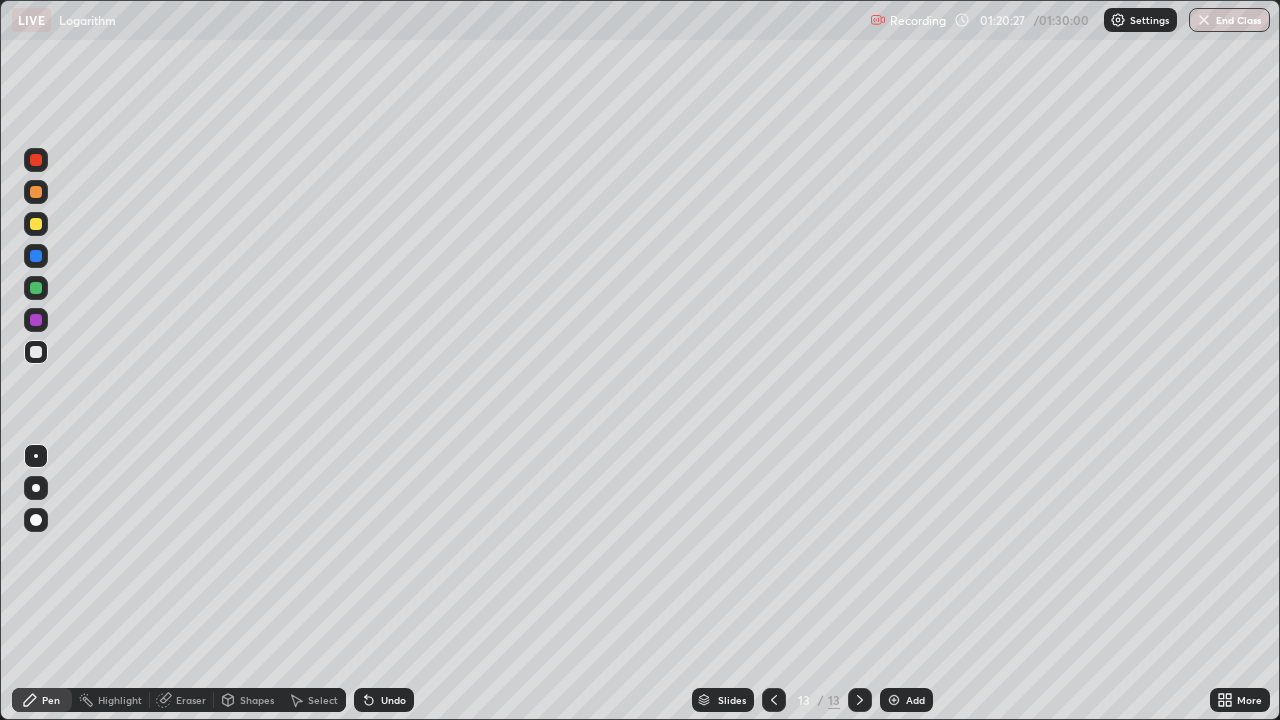 click at bounding box center [774, 700] 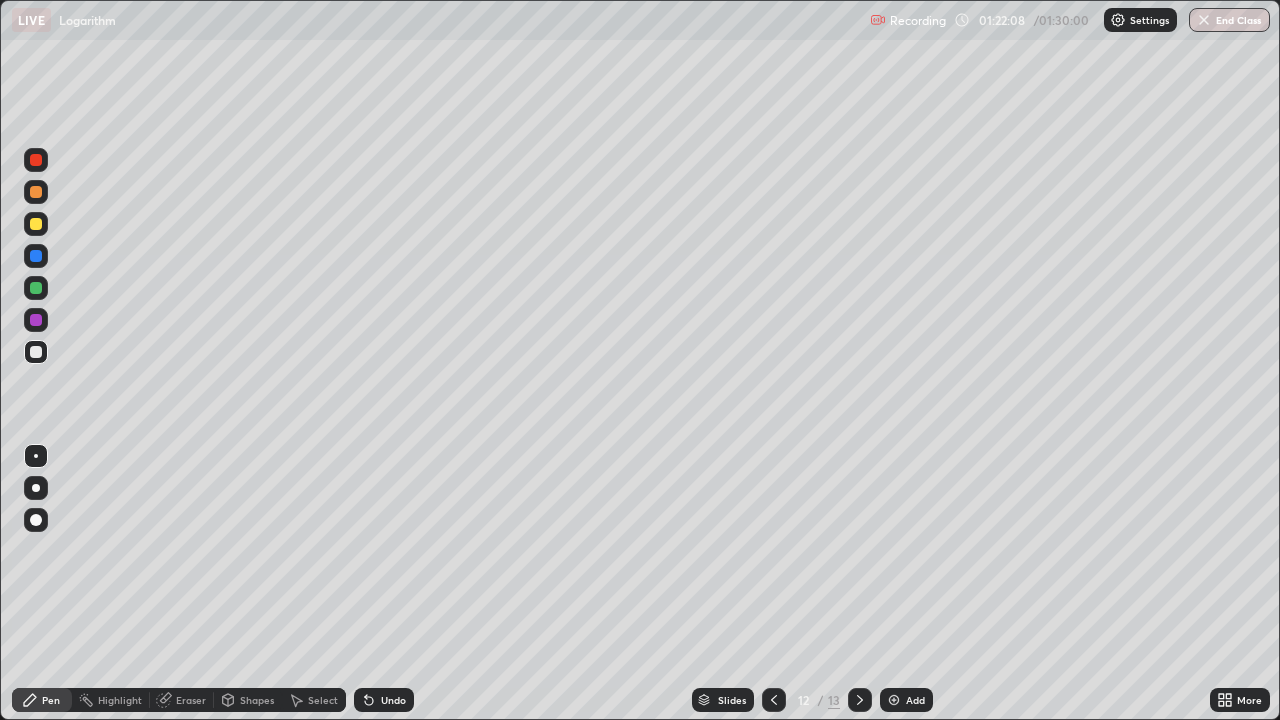 click at bounding box center (36, 224) 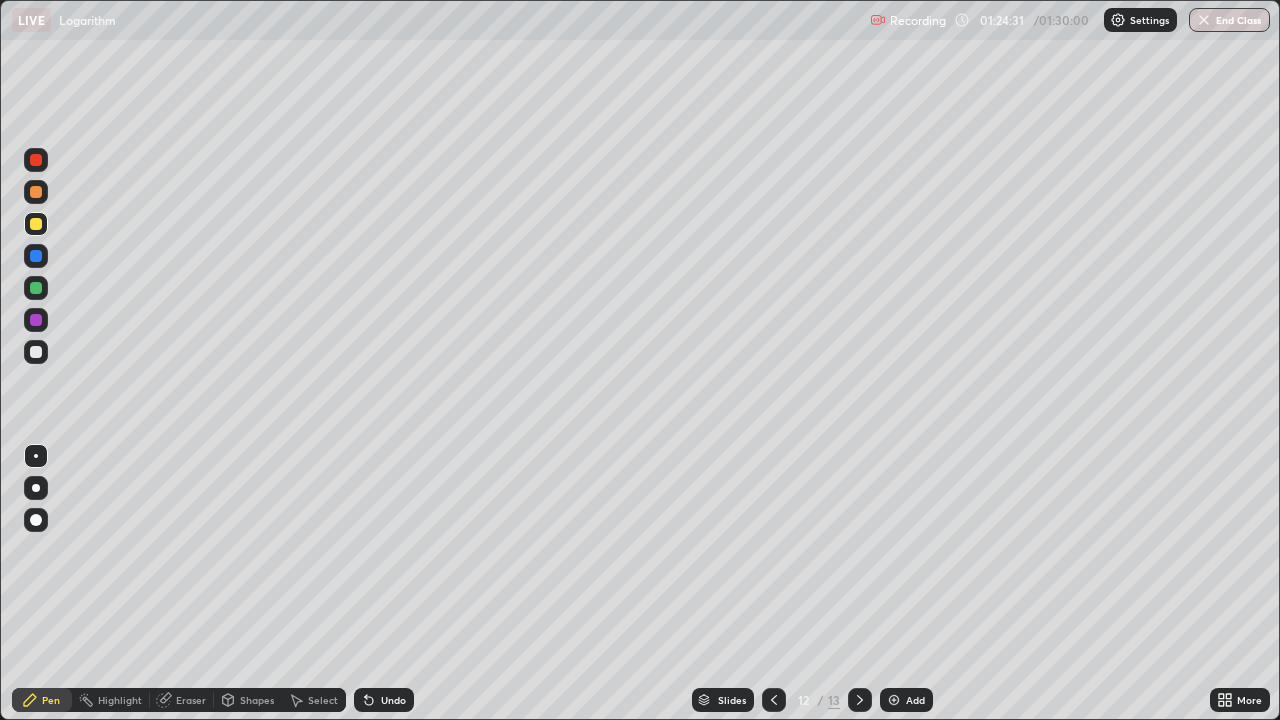 click 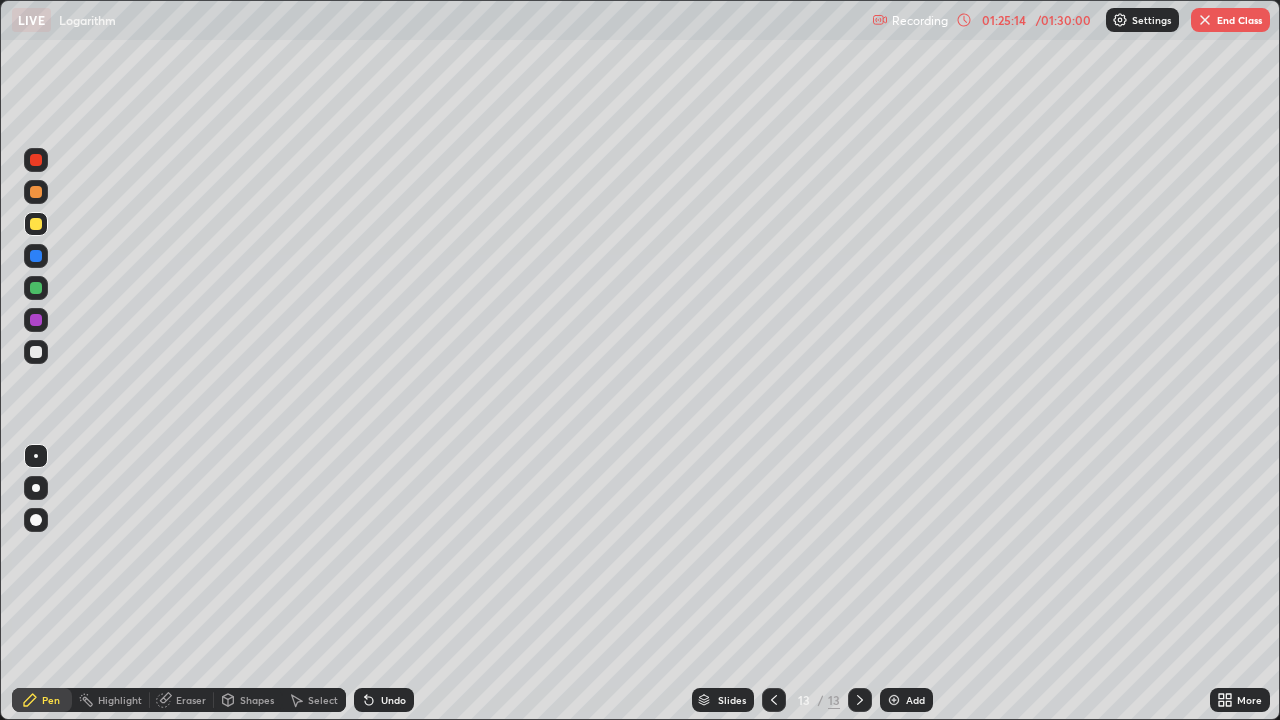 click at bounding box center [36, 352] 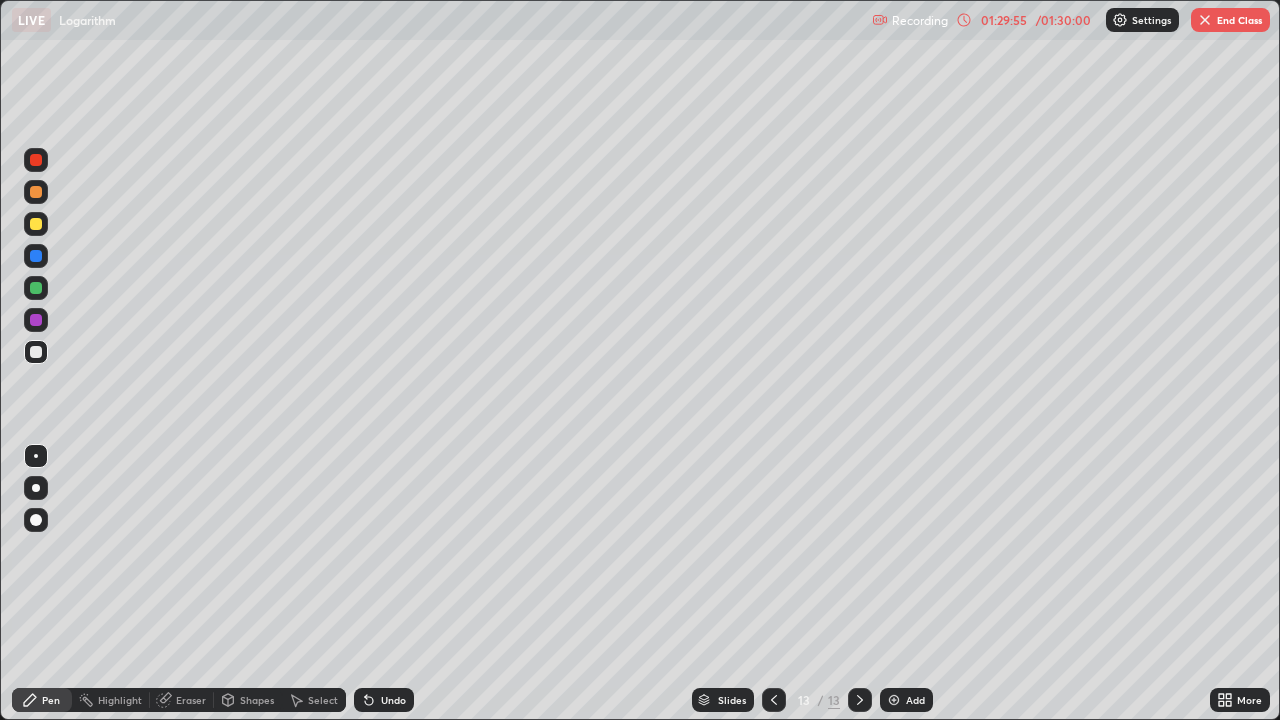 click on "End Class" at bounding box center [1230, 20] 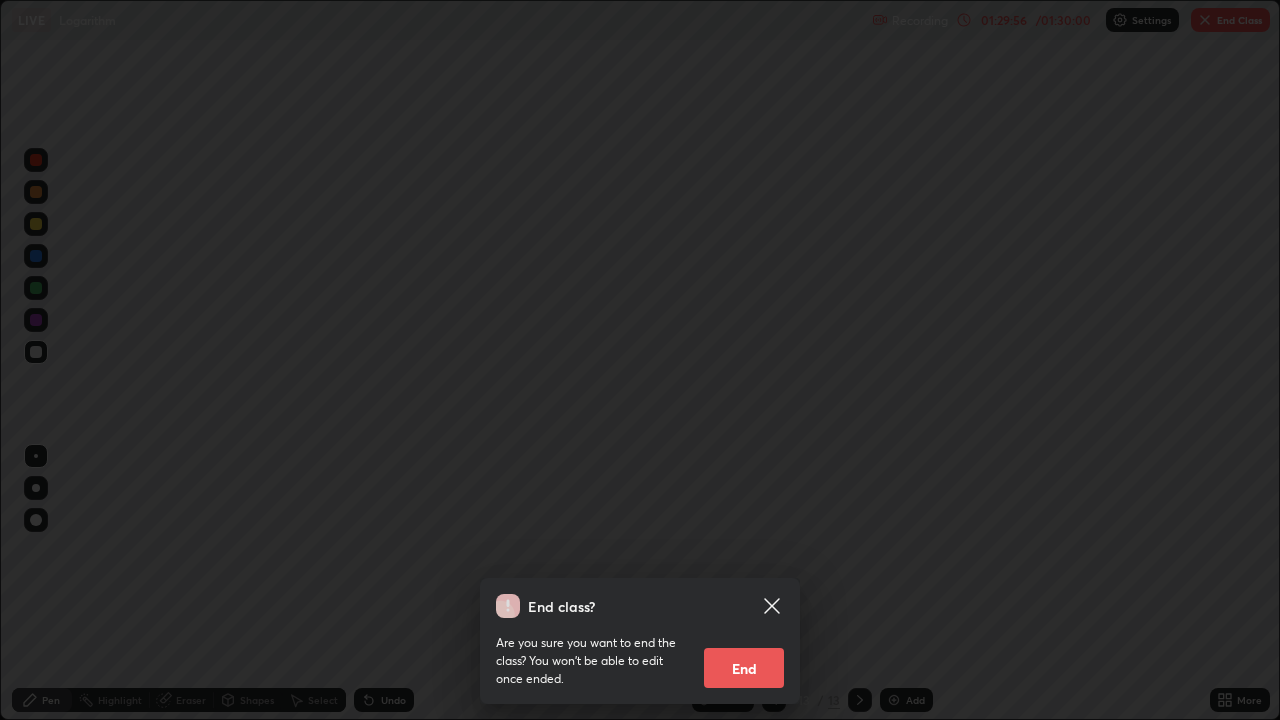 click on "End" at bounding box center (744, 668) 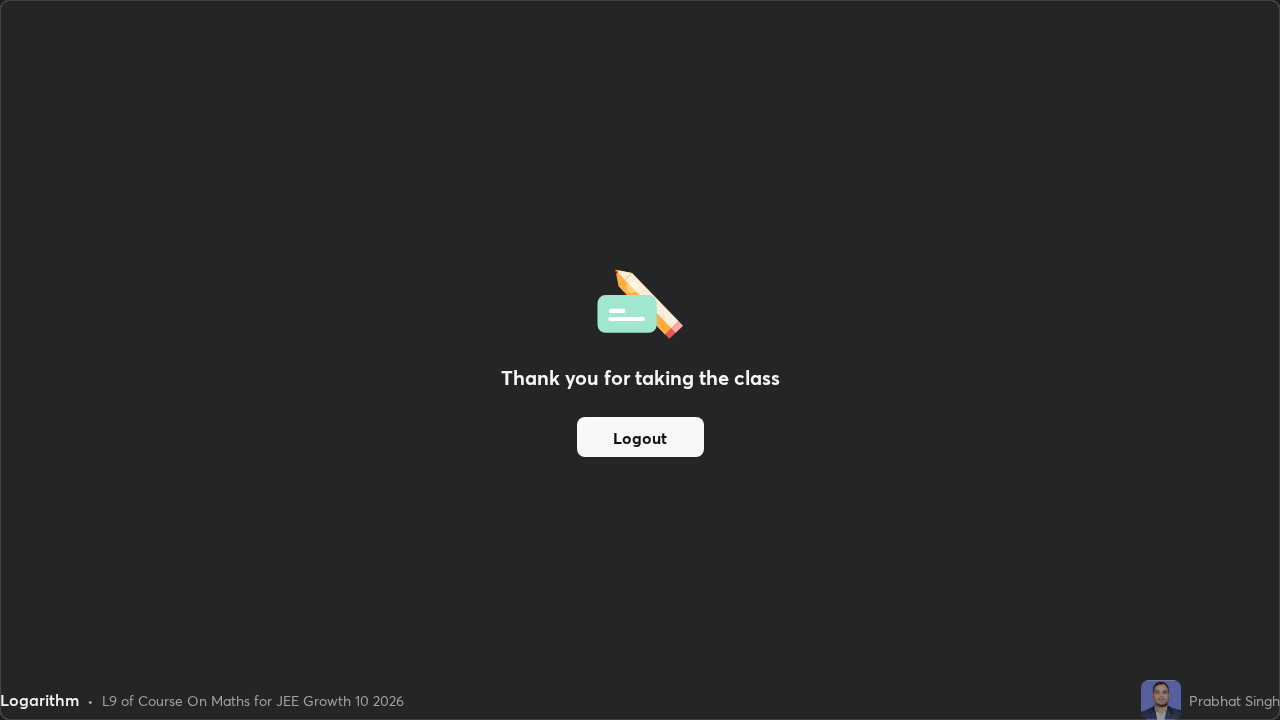 click on "Logout" at bounding box center (640, 437) 